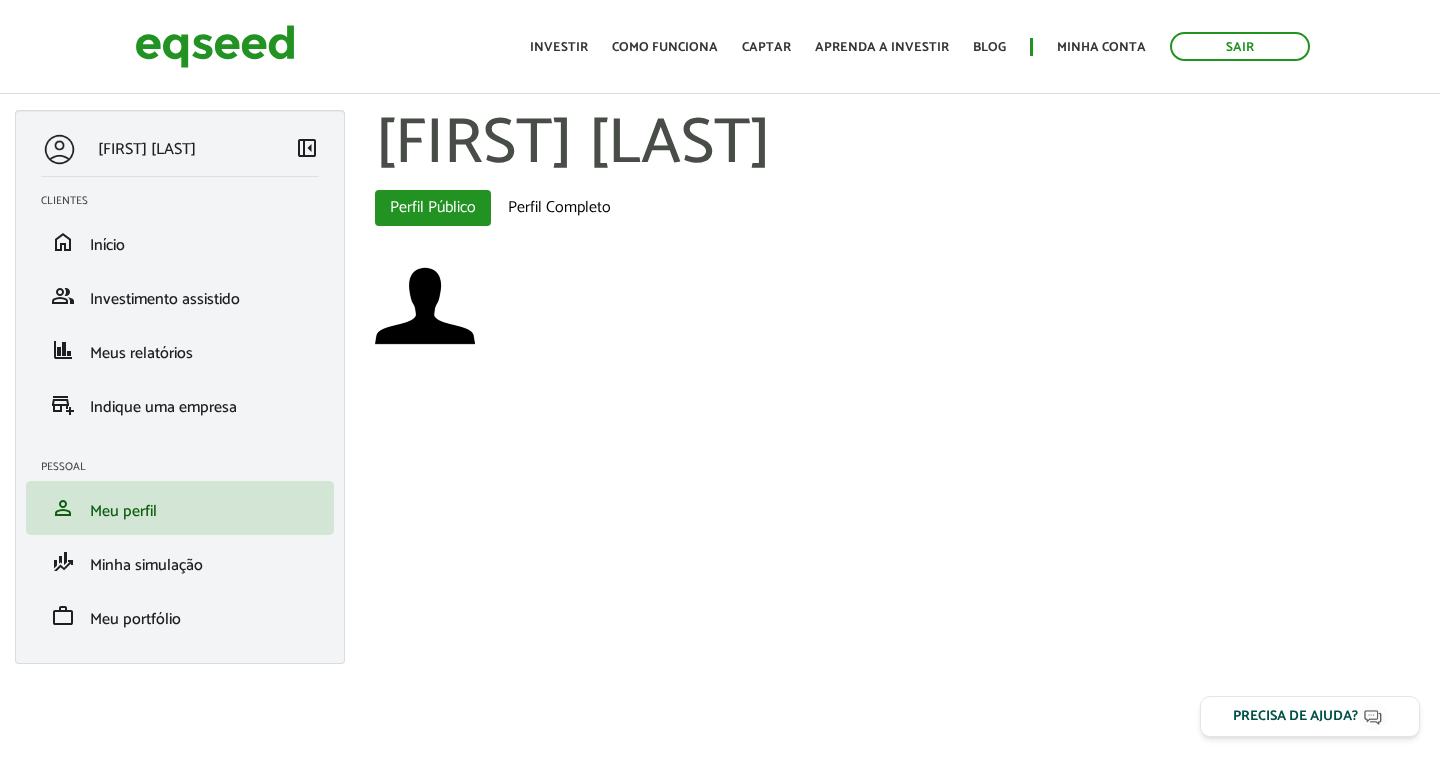 scroll, scrollTop: 0, scrollLeft: 0, axis: both 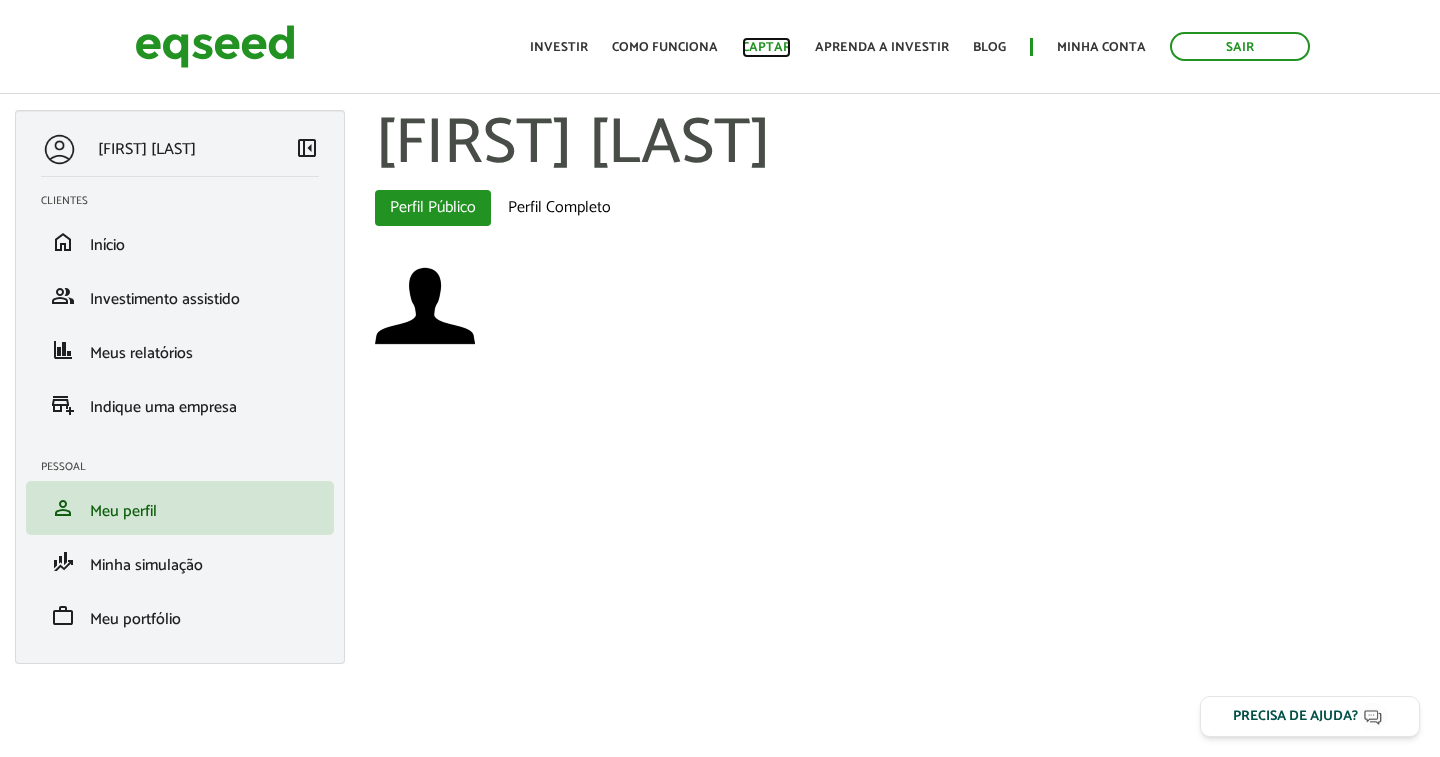 click on "Captar" at bounding box center [766, 47] 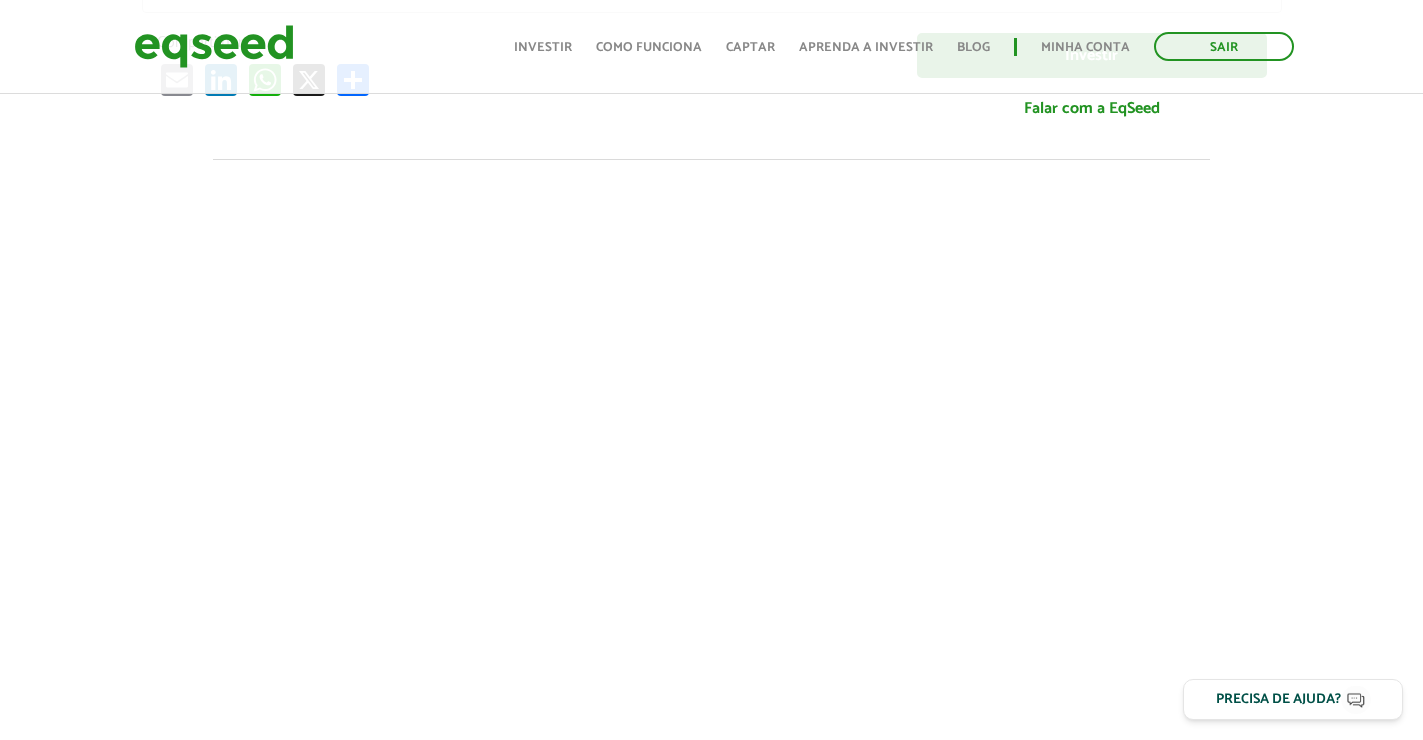 scroll, scrollTop: 0, scrollLeft: 0, axis: both 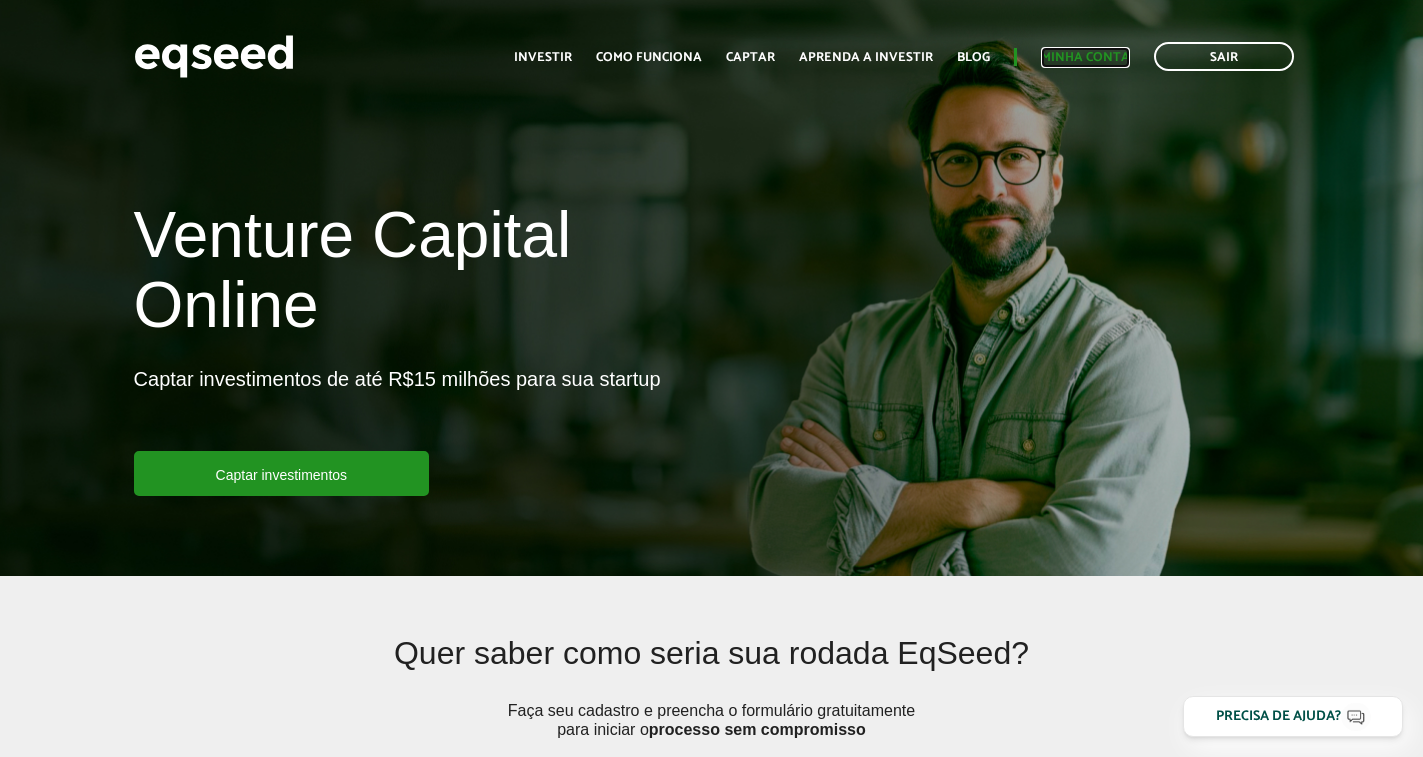 click on "Minha conta" at bounding box center [1085, 57] 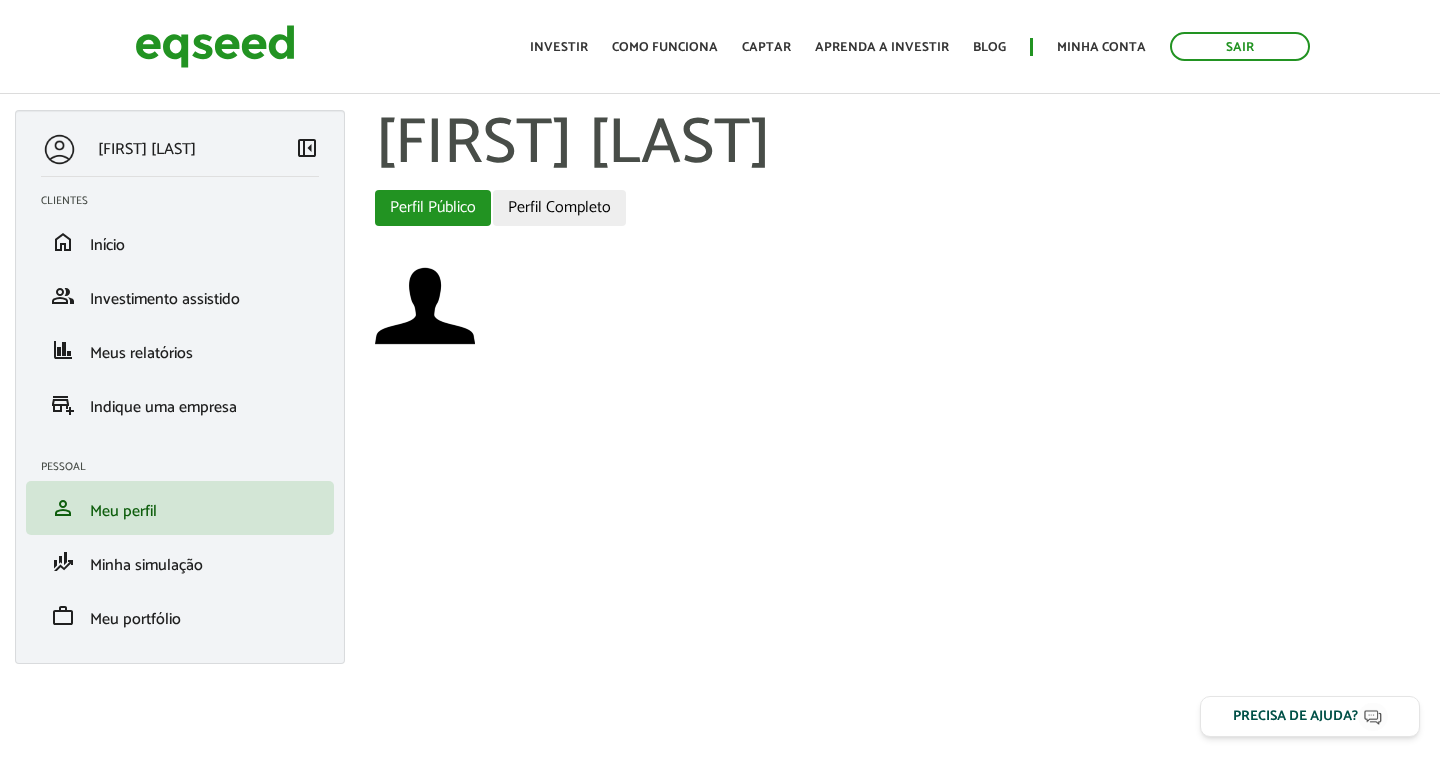 scroll, scrollTop: 0, scrollLeft: 0, axis: both 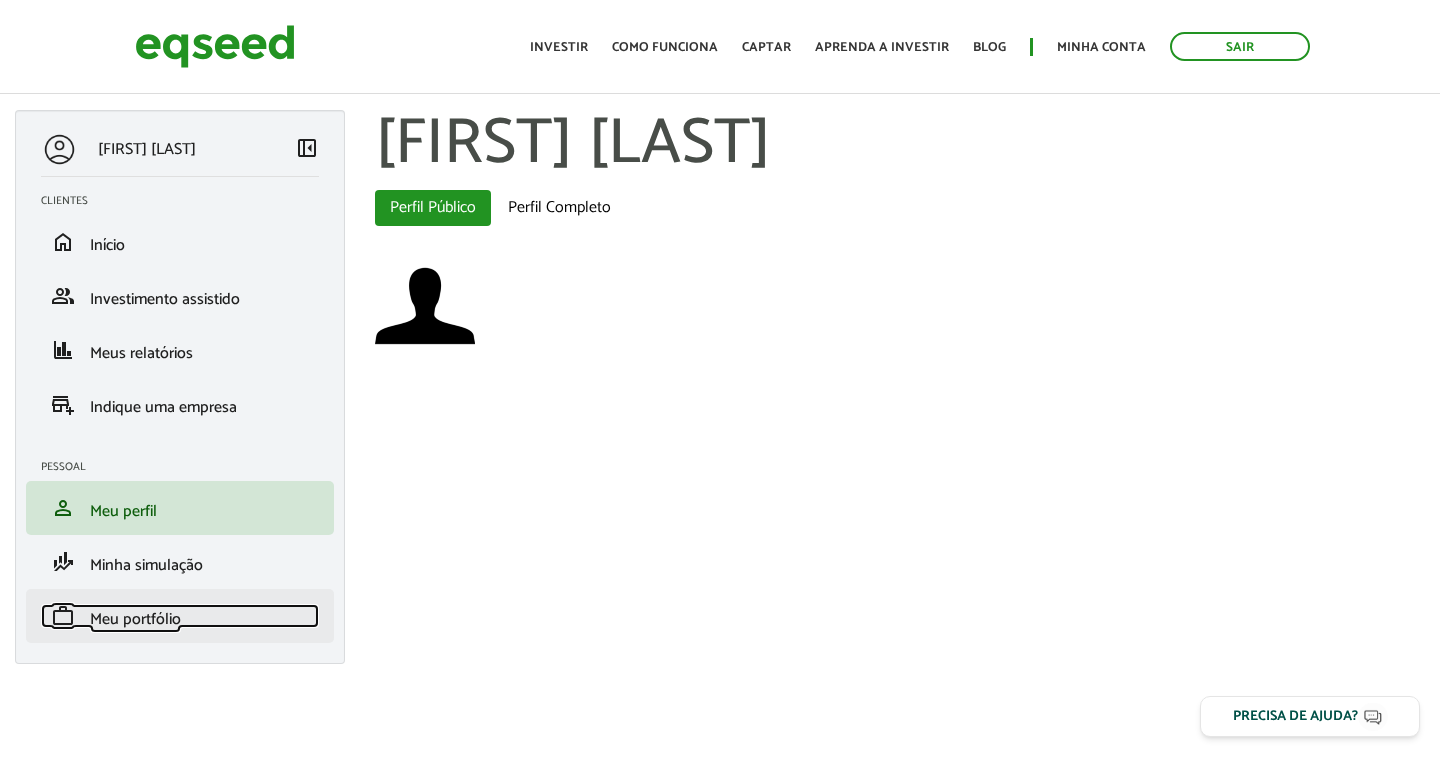 click on "Meu portfólio" at bounding box center (135, 619) 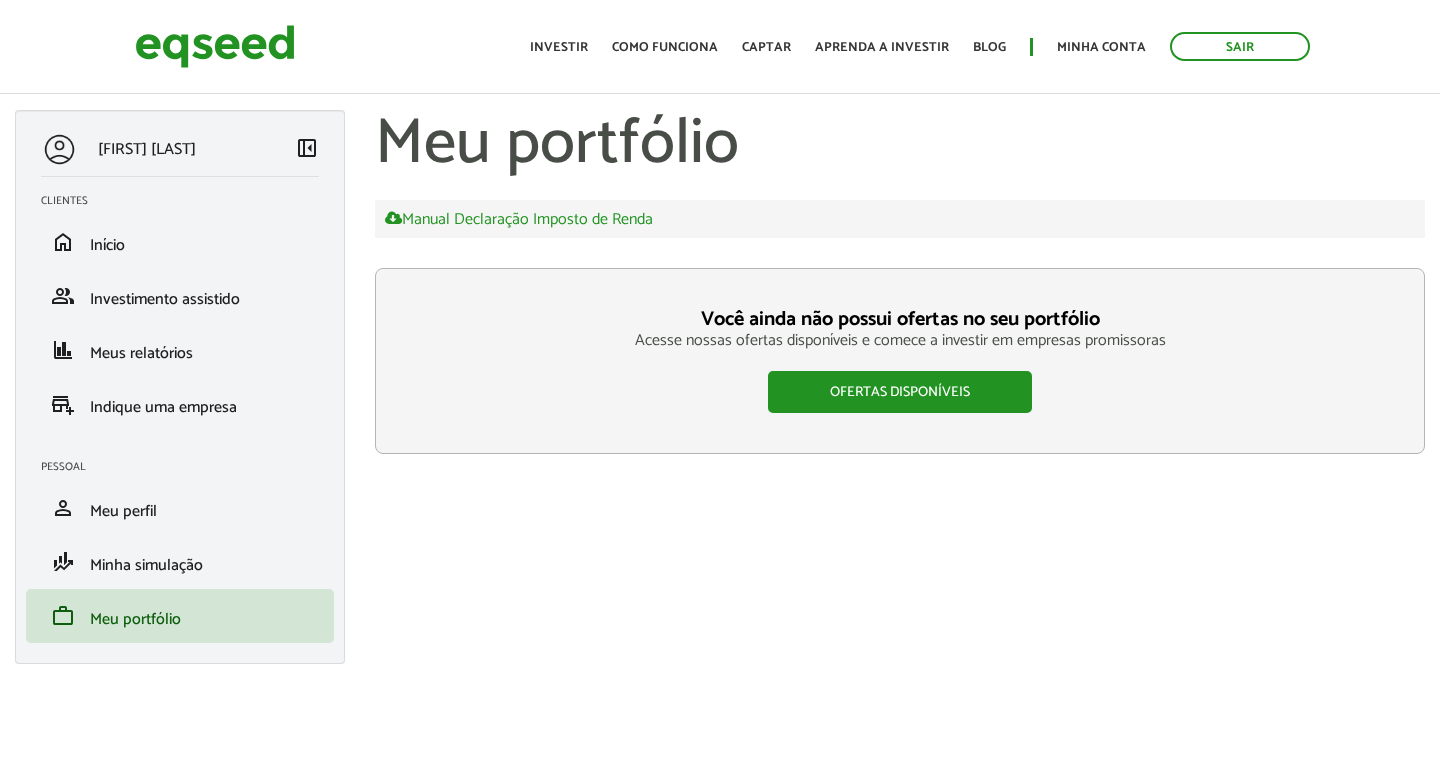 scroll, scrollTop: 0, scrollLeft: 0, axis: both 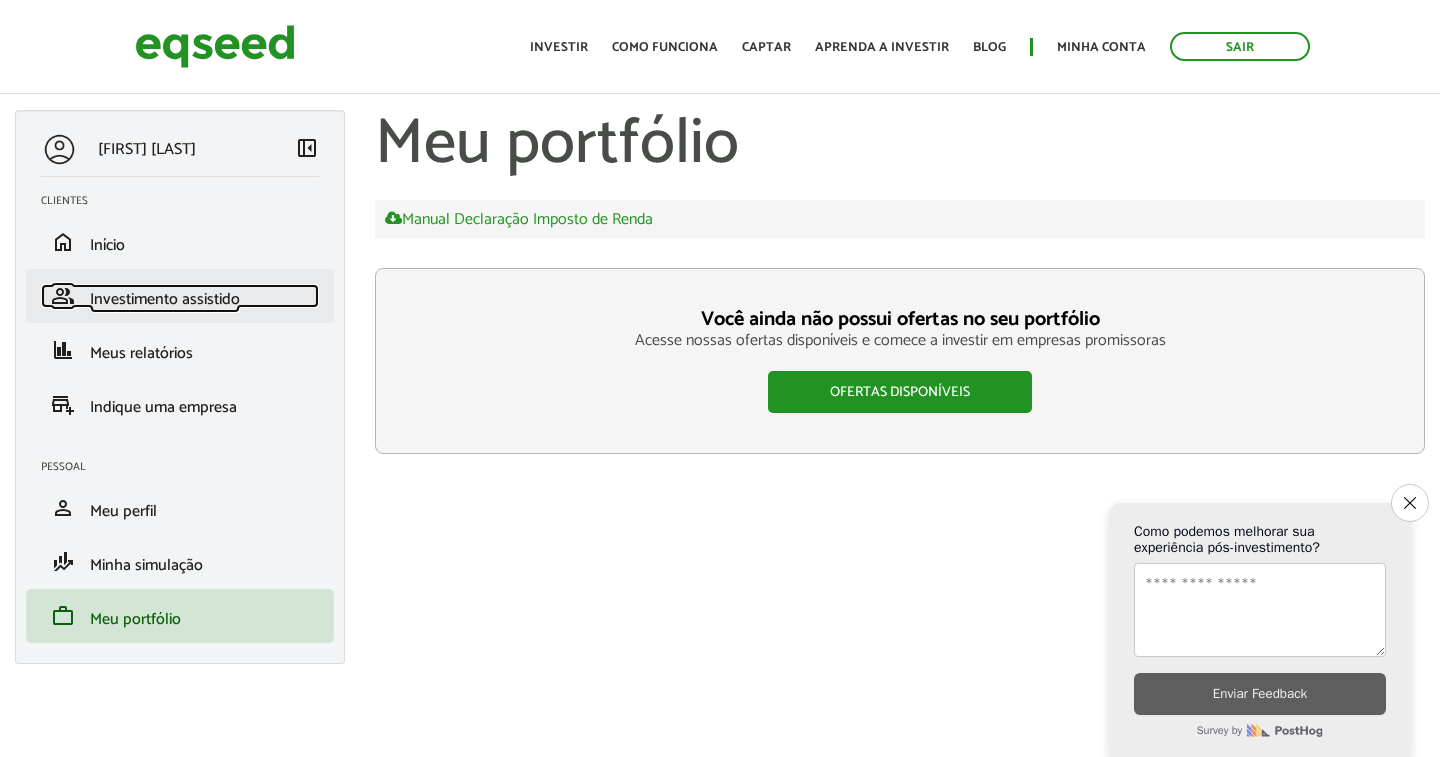 click on "Investimento assistido" at bounding box center (165, 299) 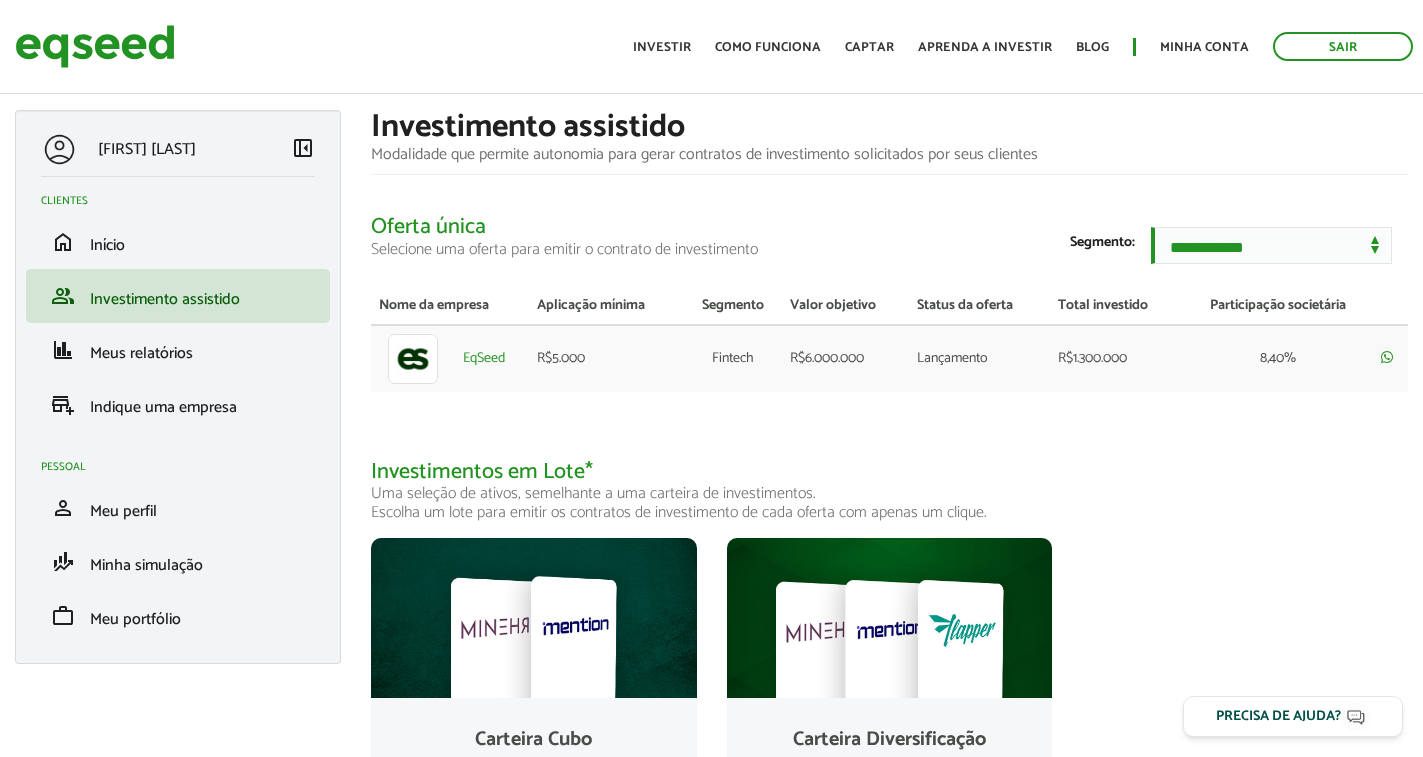 scroll, scrollTop: 0, scrollLeft: 0, axis: both 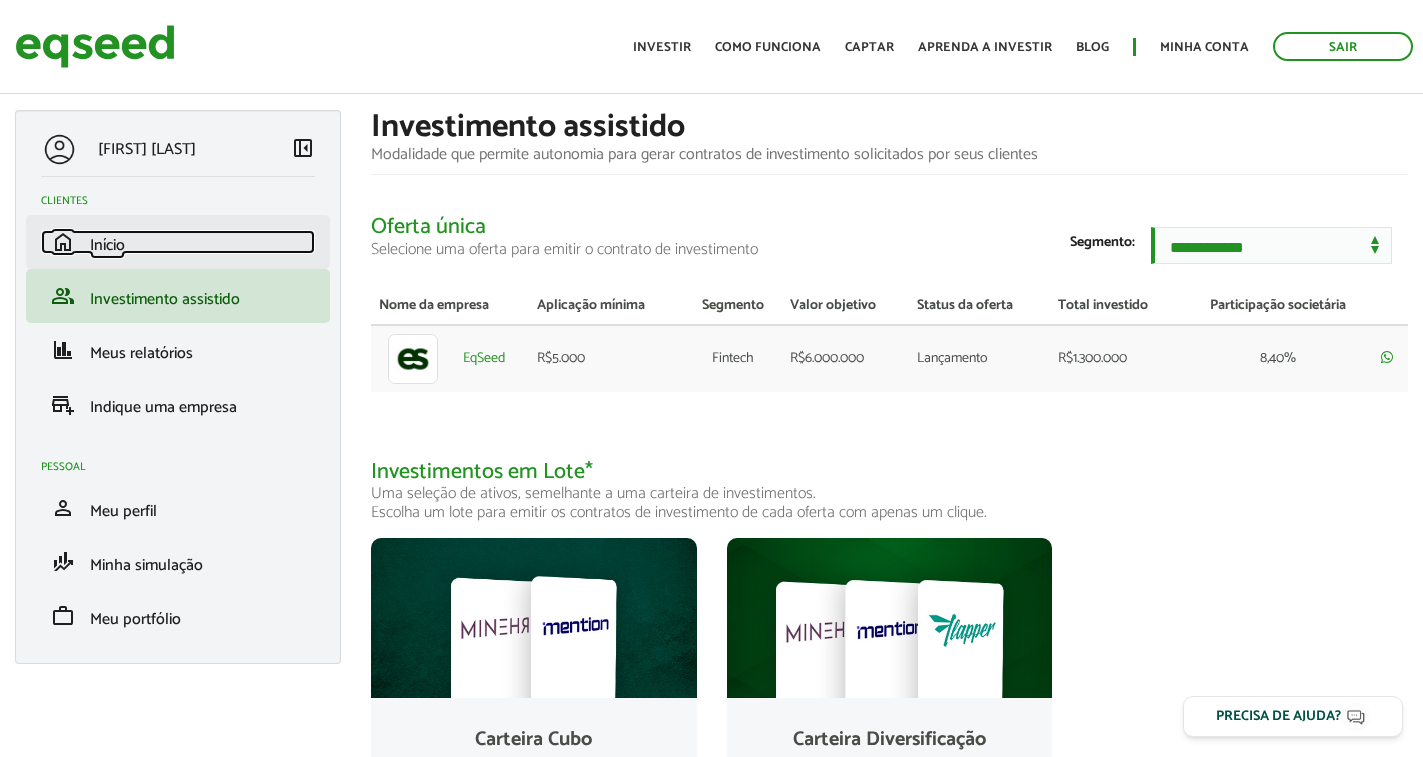 click on "Início" at bounding box center [107, 245] 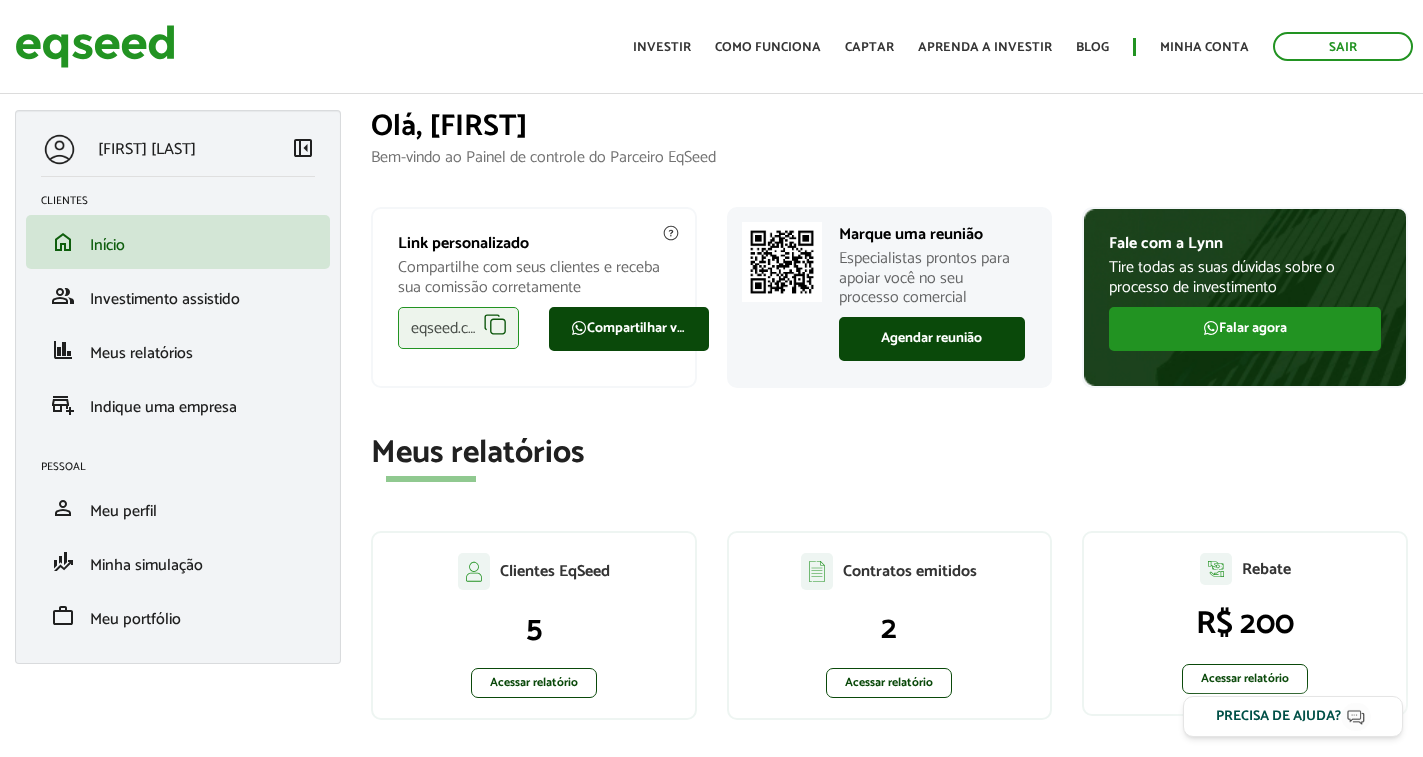 scroll, scrollTop: 0, scrollLeft: 0, axis: both 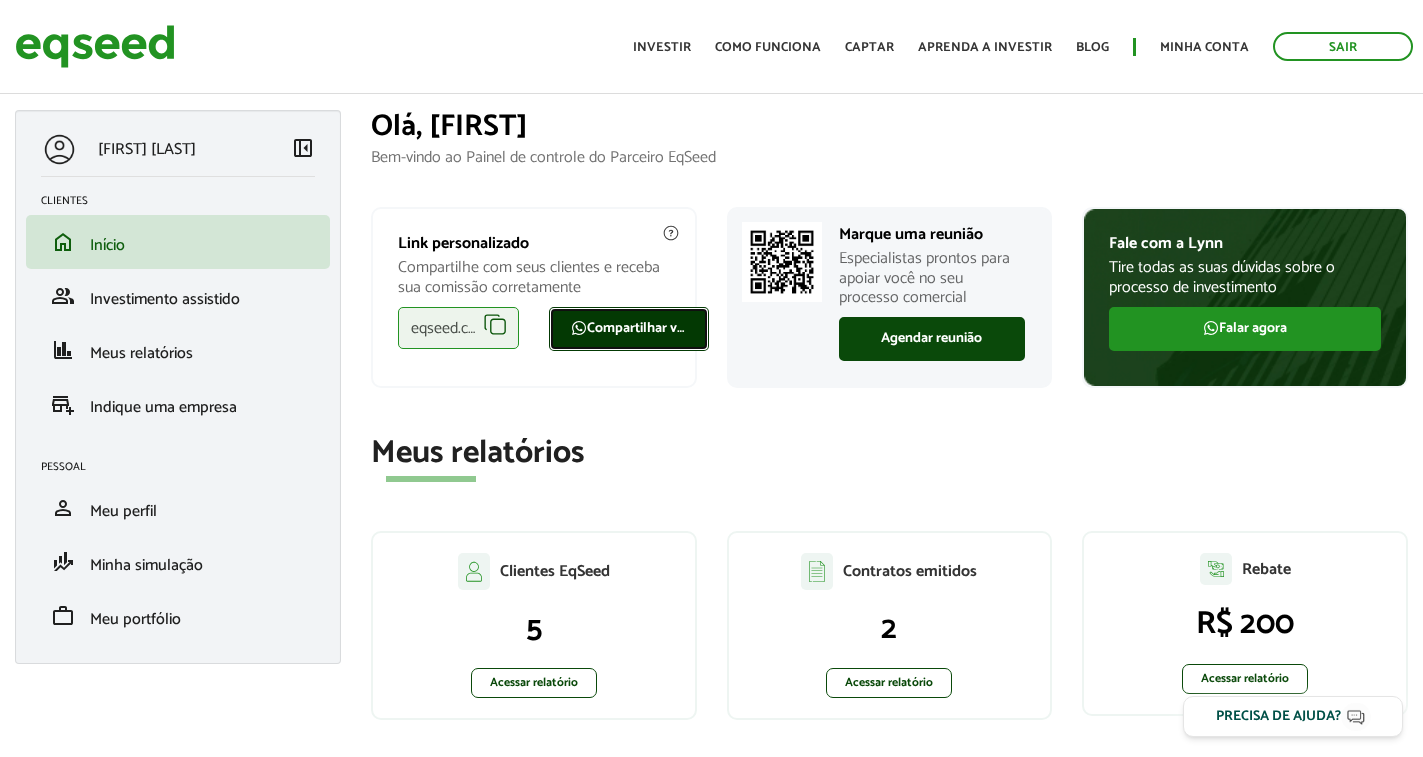 click on "Compartilhar via WhatsApp" at bounding box center (629, 329) 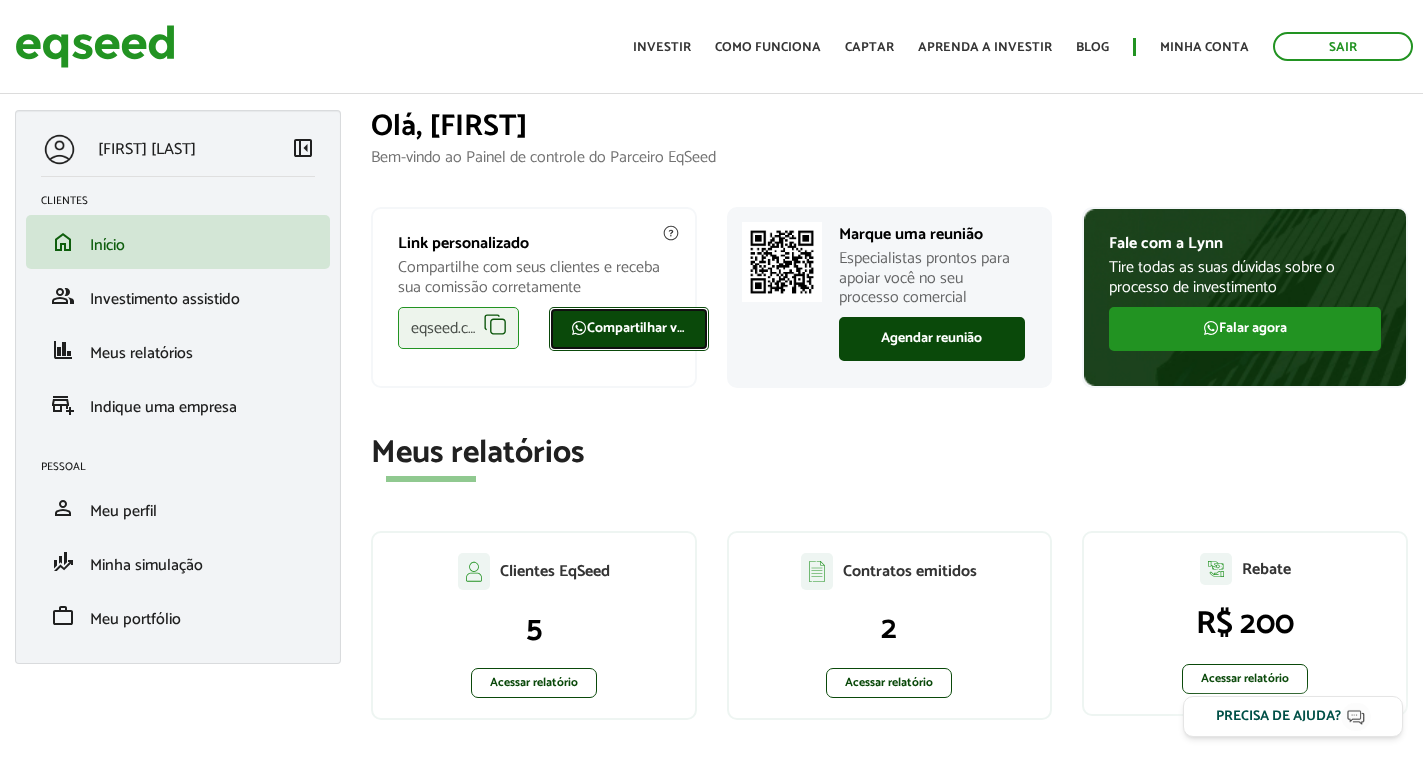 click on "eqseed.com/a/is/adonias.barbosa" at bounding box center [458, 328] 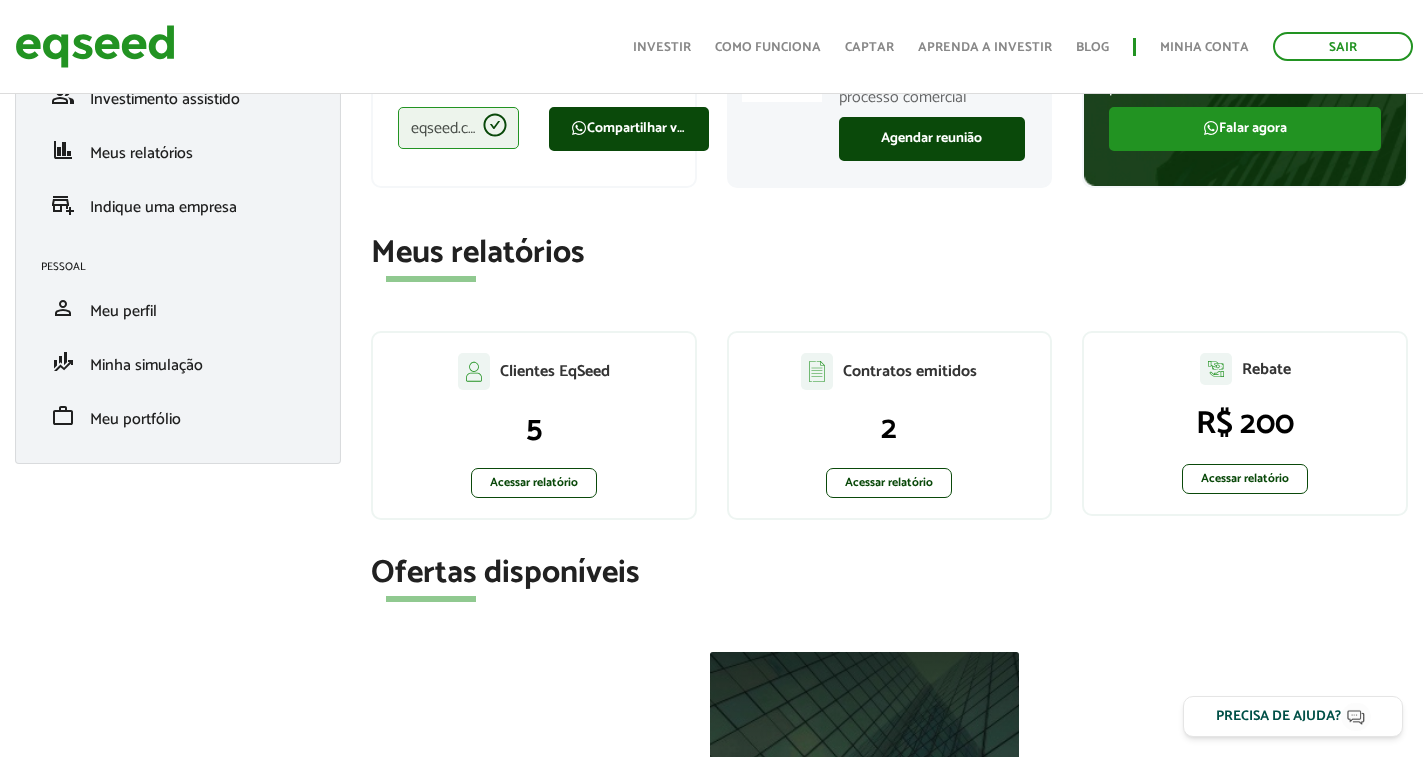 scroll, scrollTop: 300, scrollLeft: 0, axis: vertical 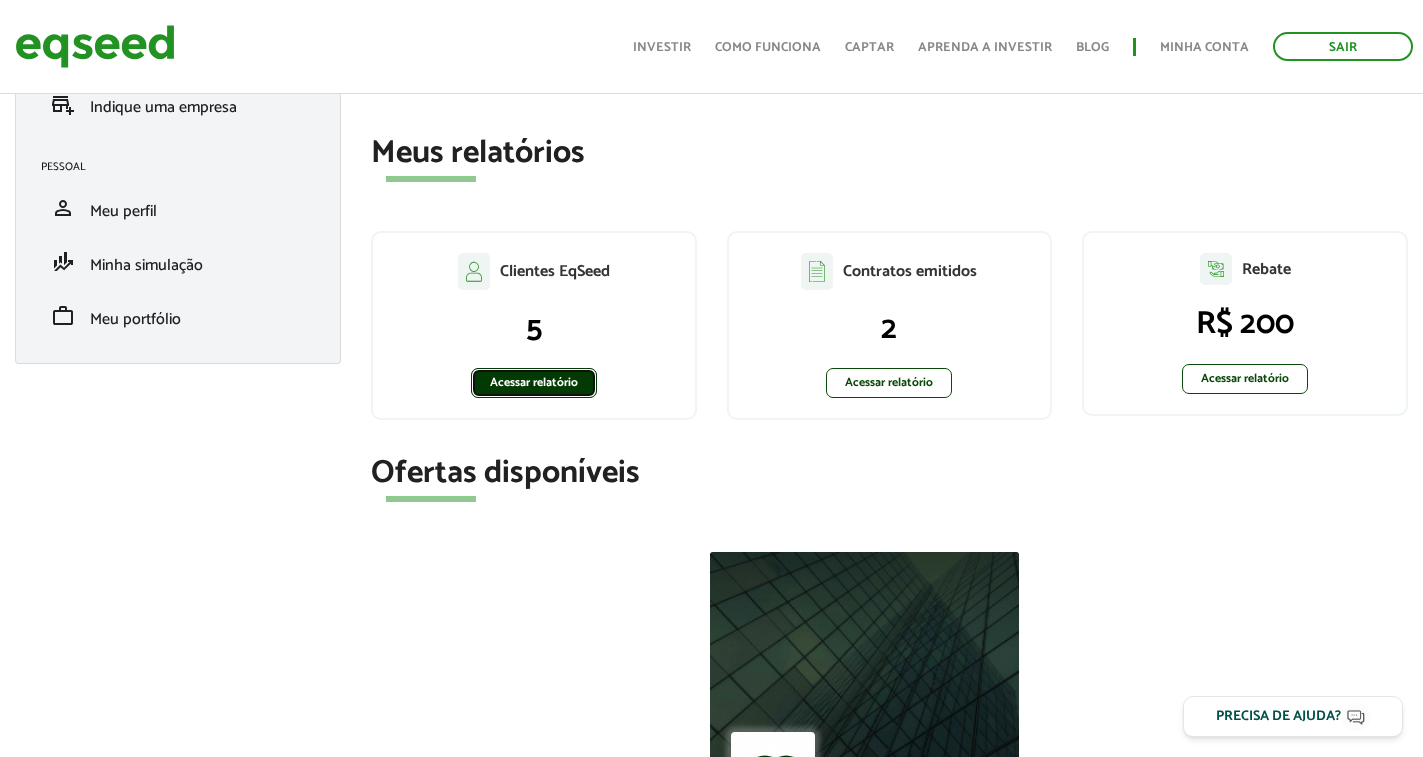click on "Acessar relatório" at bounding box center [534, 383] 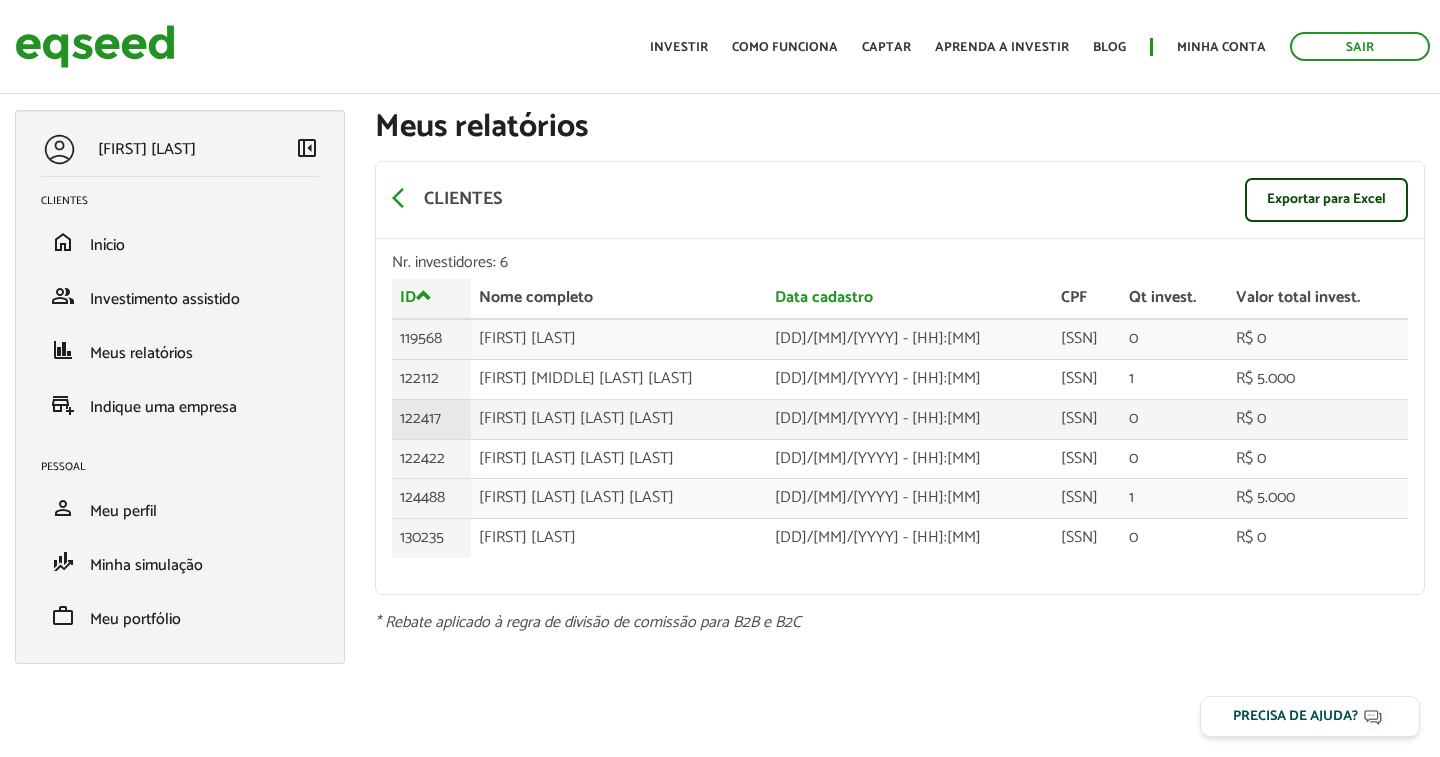 scroll, scrollTop: 0, scrollLeft: 0, axis: both 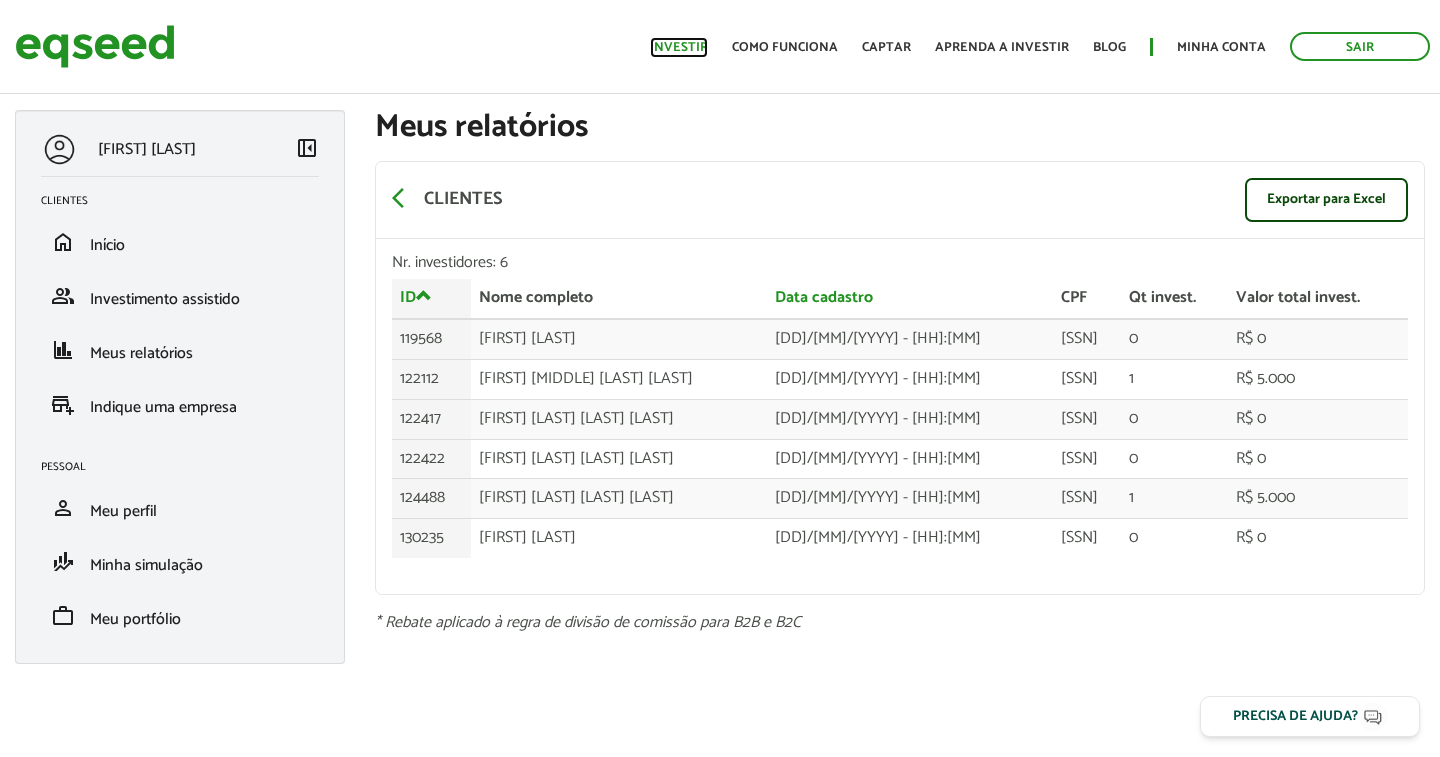 click on "Investir" at bounding box center (679, 47) 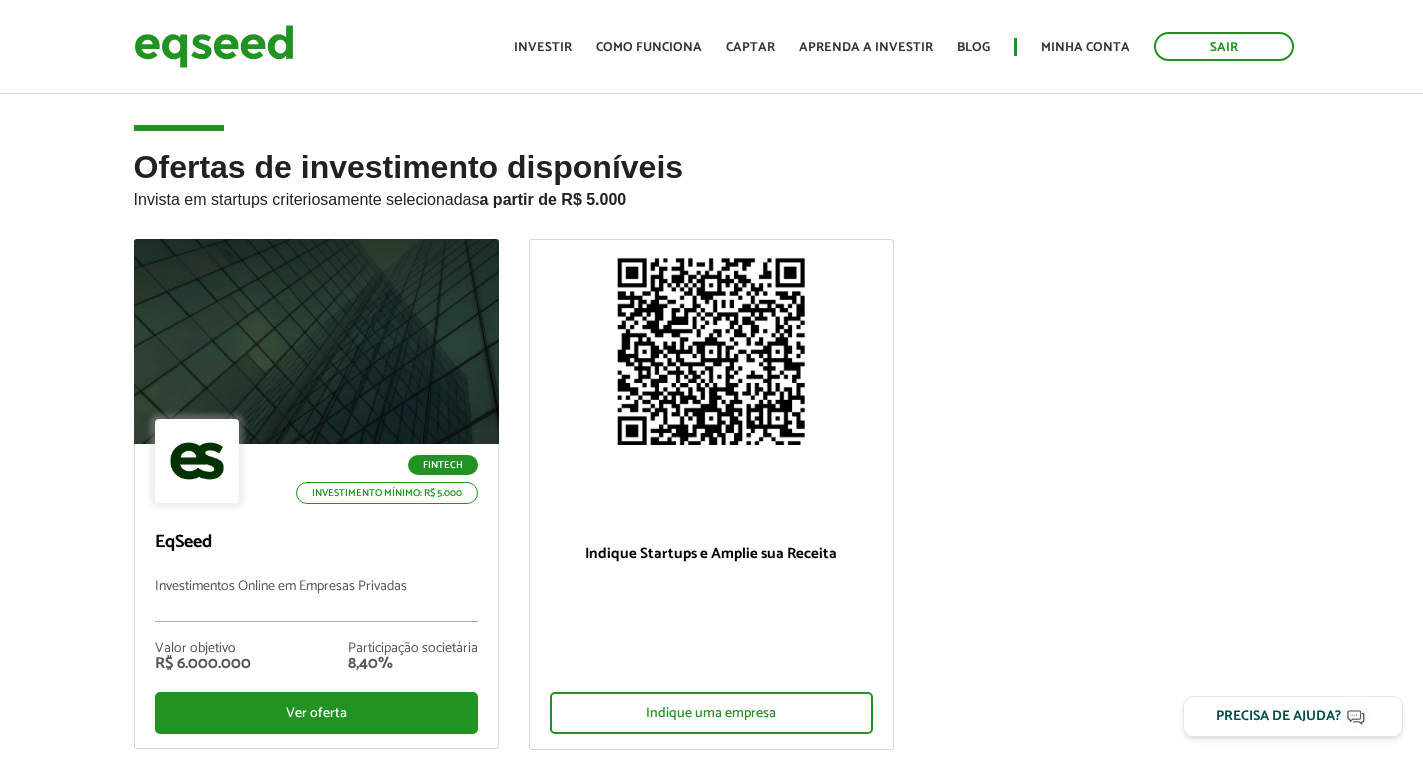 scroll, scrollTop: 0, scrollLeft: 0, axis: both 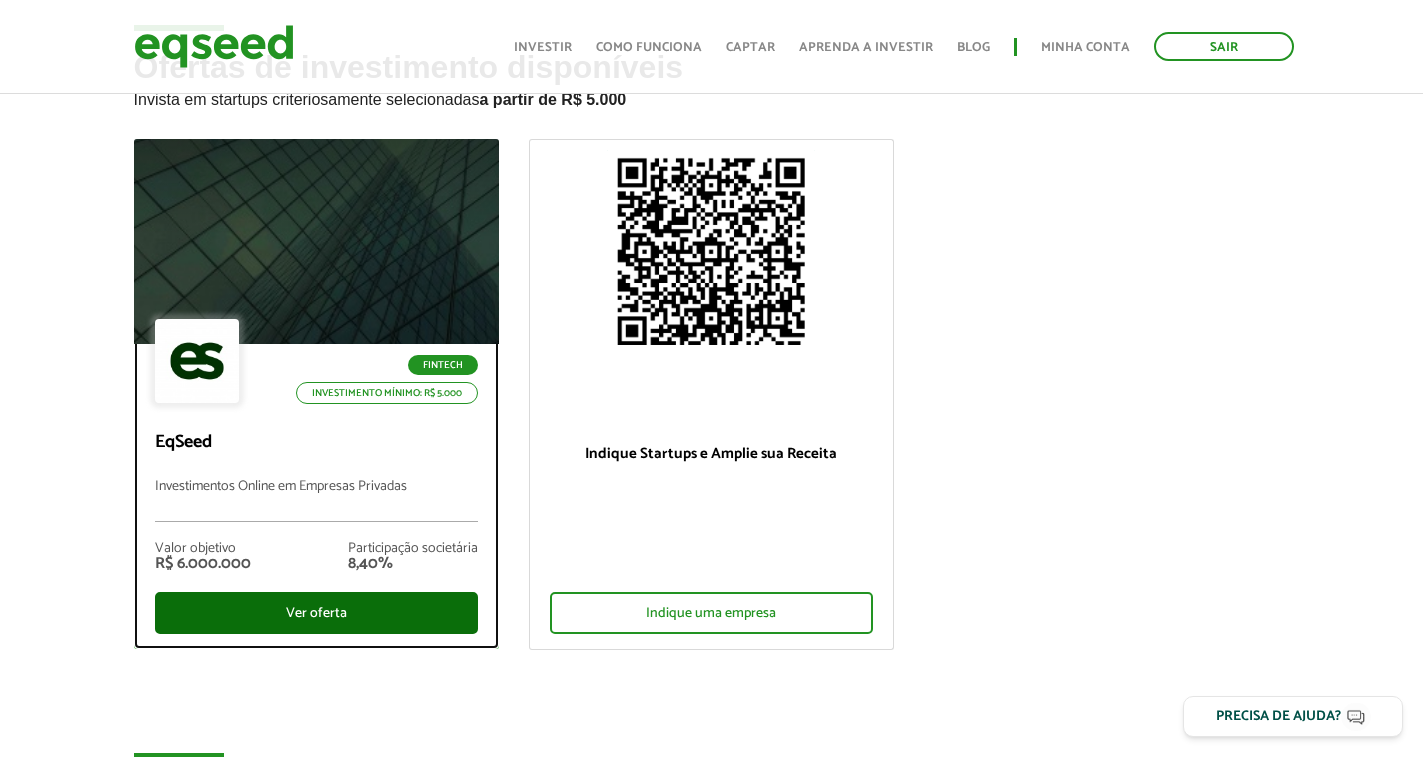 click on "Ver oferta" at bounding box center (316, 613) 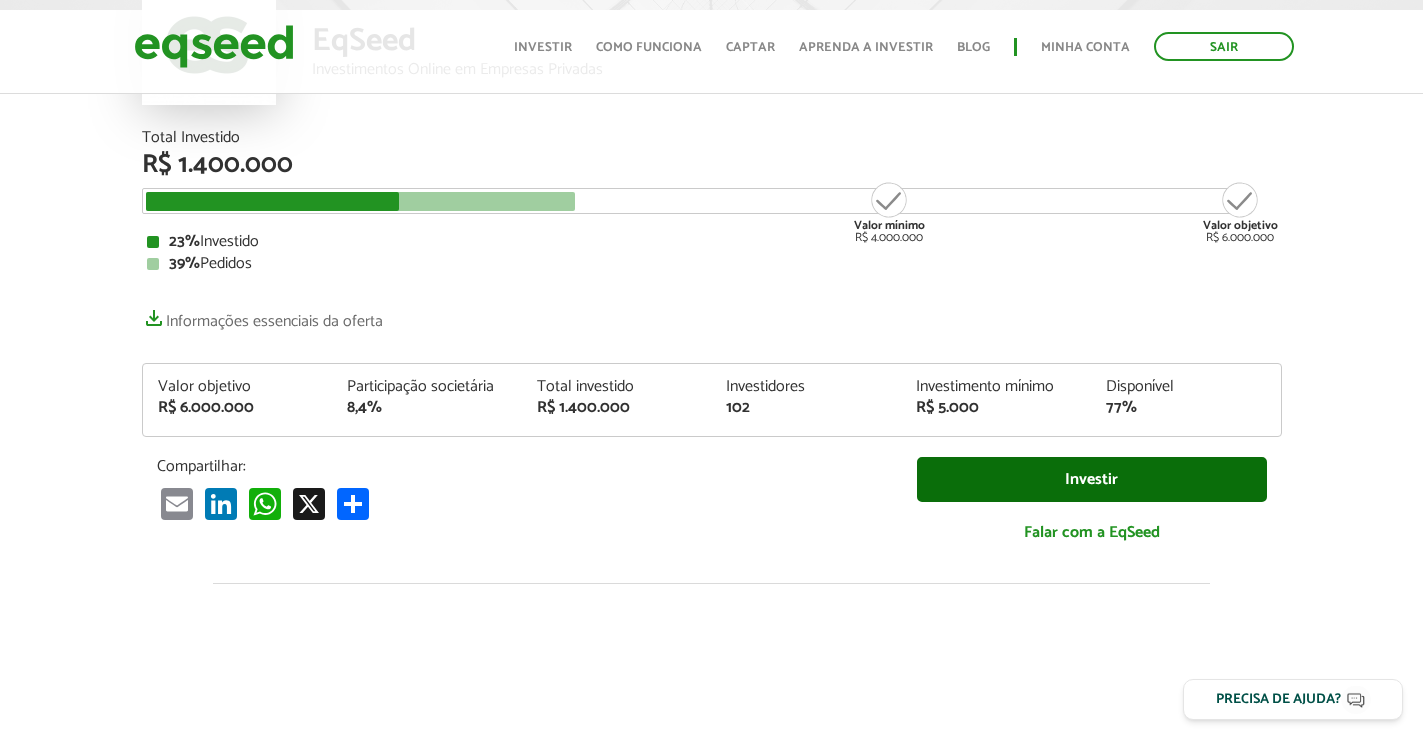 scroll, scrollTop: 200, scrollLeft: 0, axis: vertical 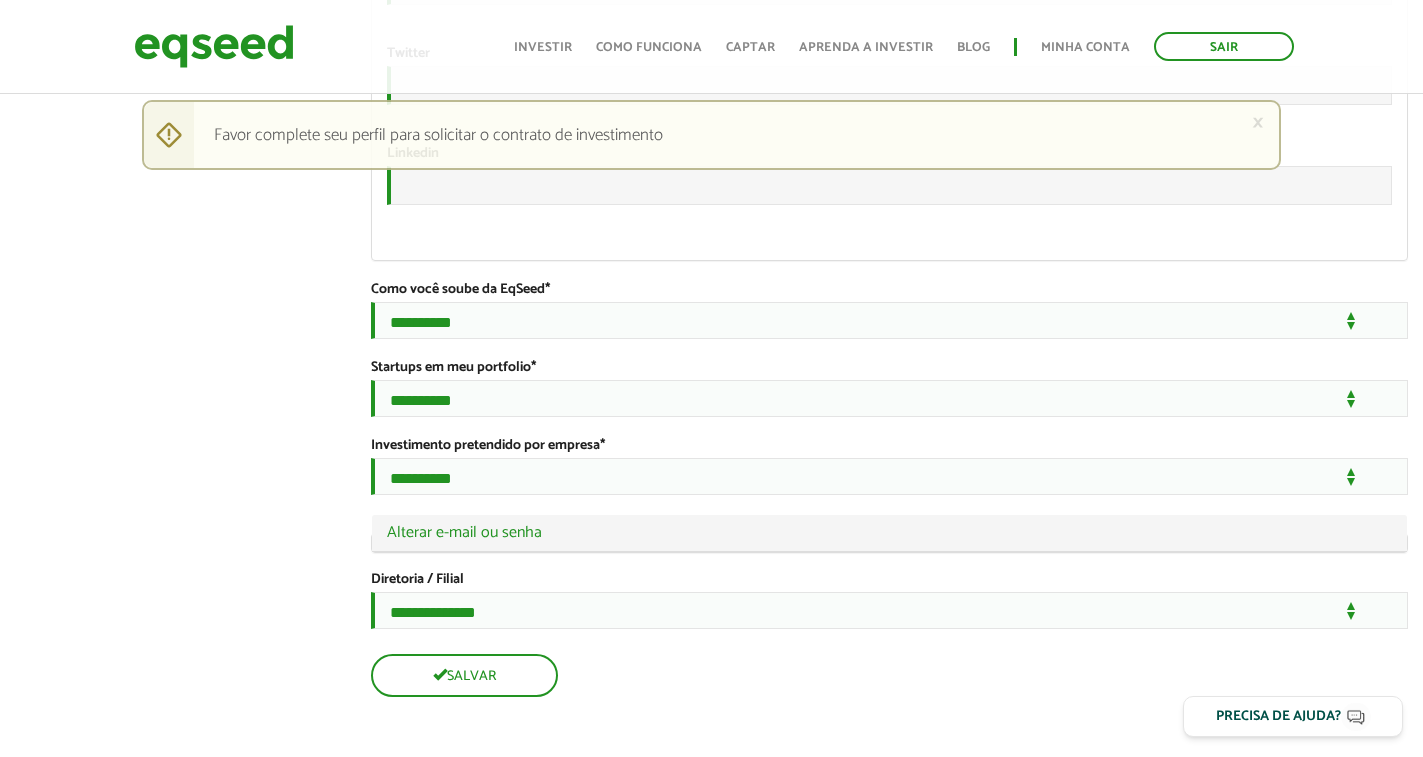 type on "**********" 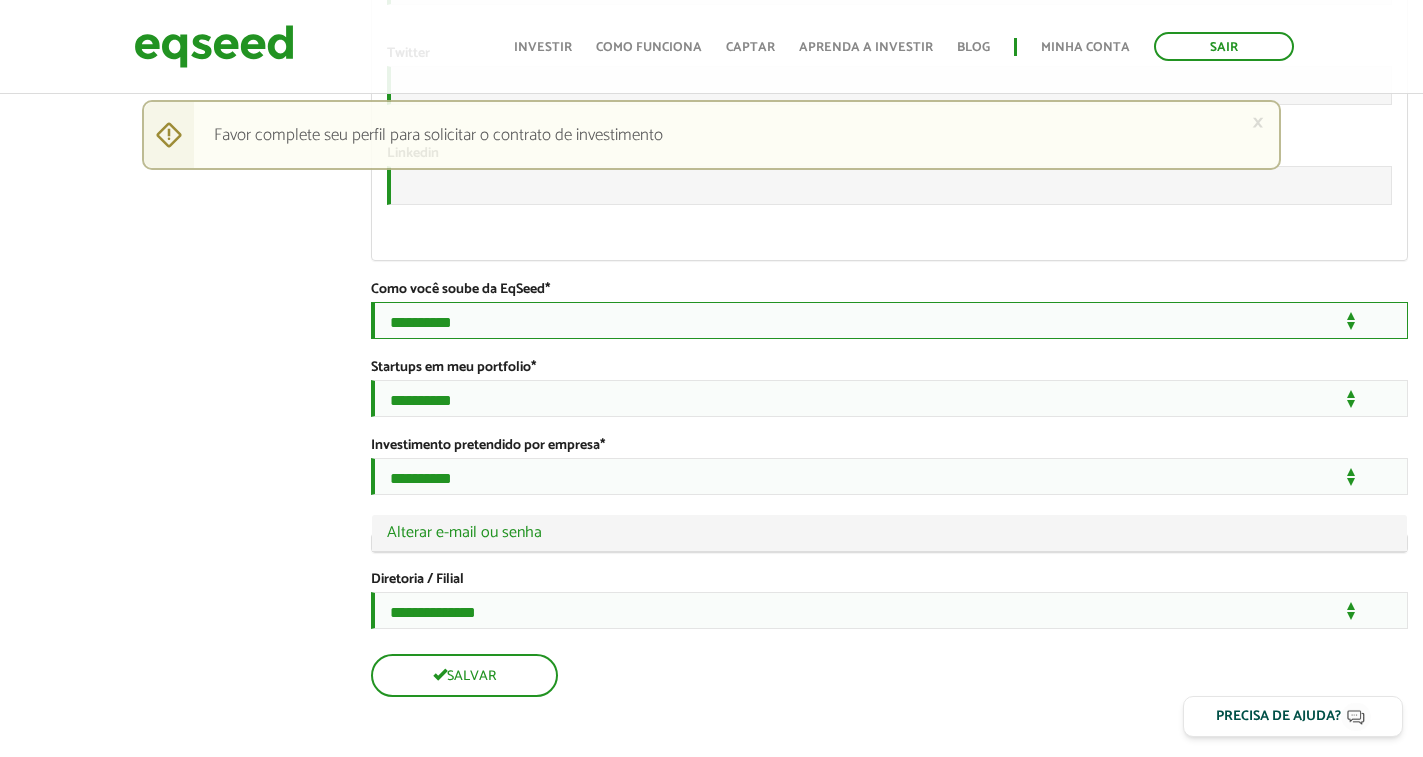 click on "**********" at bounding box center [889, 320] 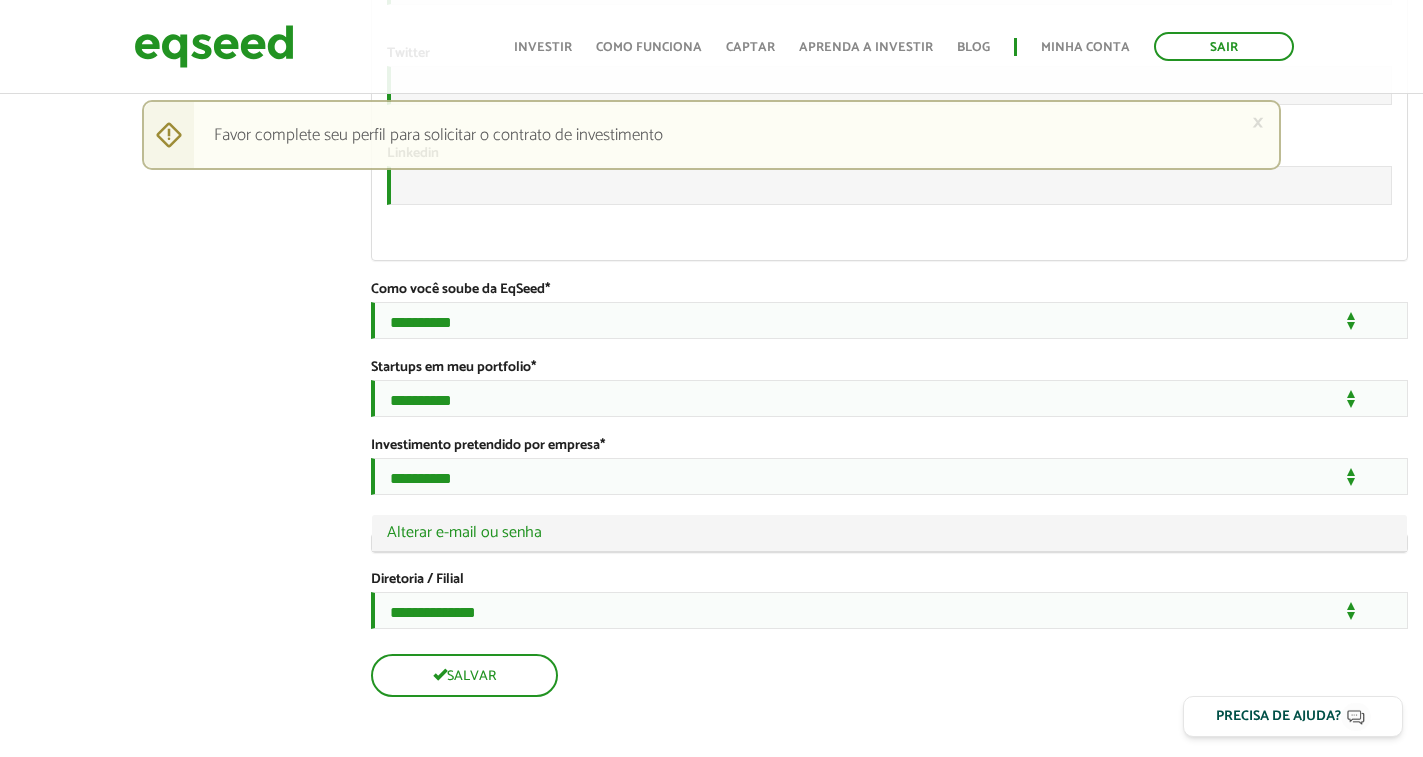 click on "Adonias Barbosa
left_panel_close
Clientes
home Início
group Investimento assistido
finance Meus relatórios
add_business Indique uma empresa
Pessoal
person Meu perfil
finance_mode Minha simulação
work Meu portfólio
Adonias Barbosa
Abas primárias Perfil Público
Perfil Completo (aba ativa)
Ocultar Resumo
Foto
Enviar foto
Seu rosto virtual ou imagem. Imagens maiores que 1024x1024 pixels serão reduzidas.
Breve Biografia" at bounding box center [711, -1232] 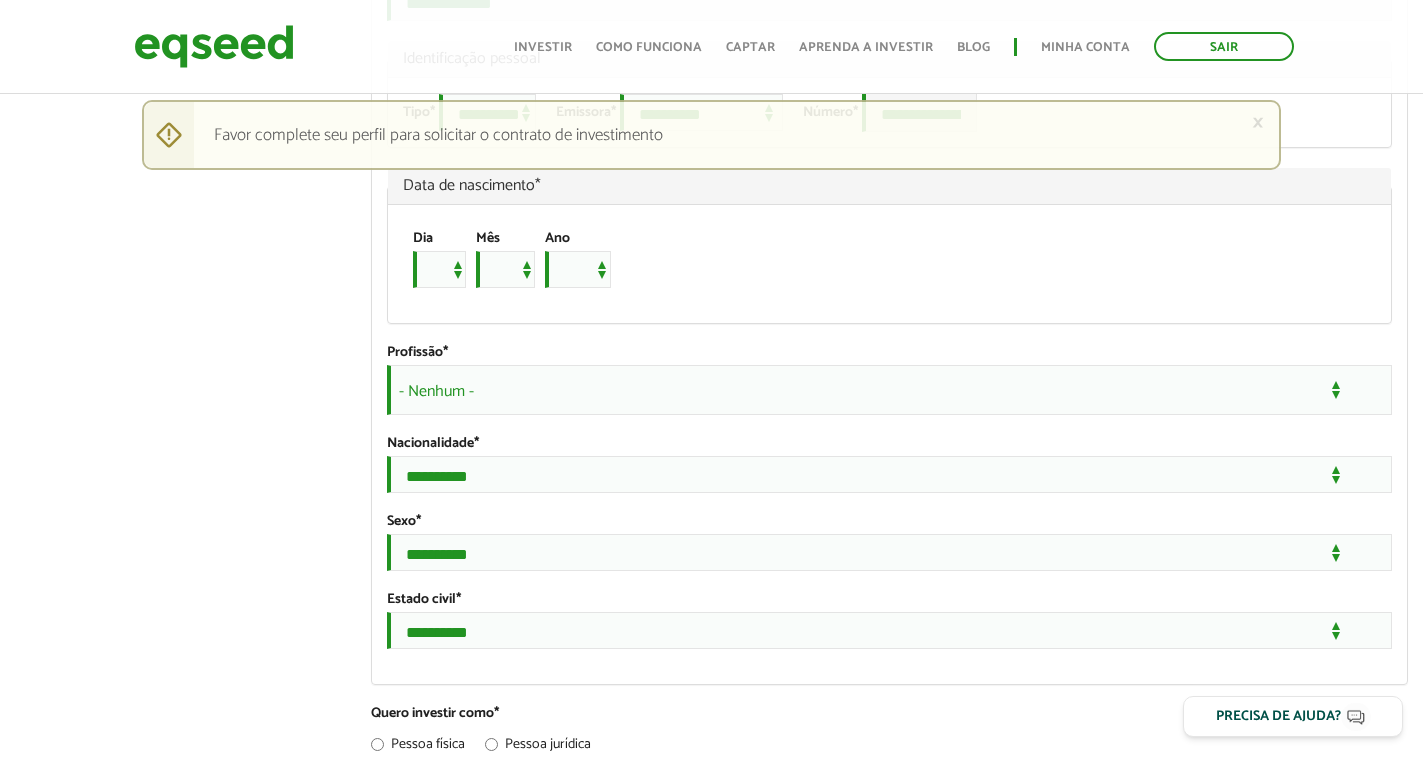 scroll, scrollTop: 1100, scrollLeft: 0, axis: vertical 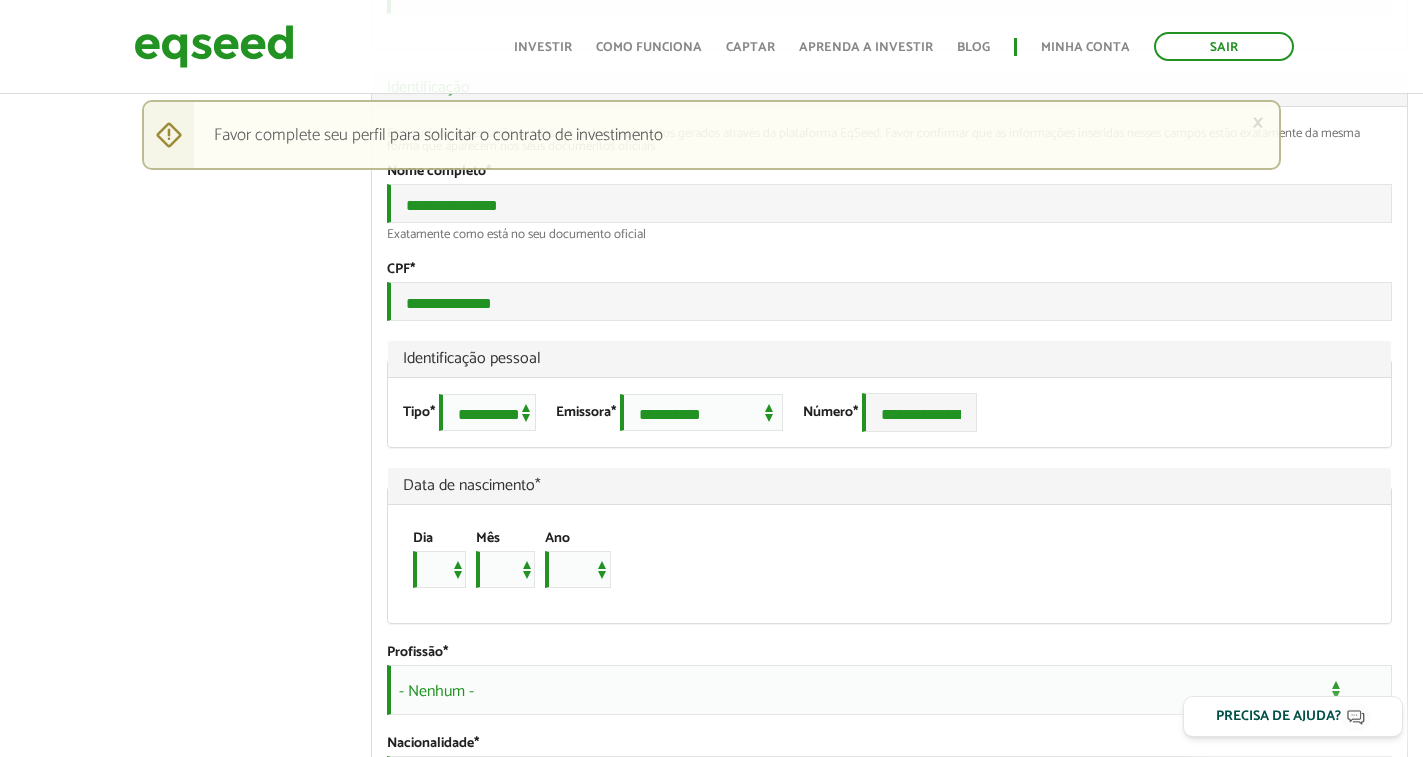 click on "×
Mensagem de aviso
Favor complete seu perfil para solicitar o contrato de investimento" at bounding box center [711, 135] 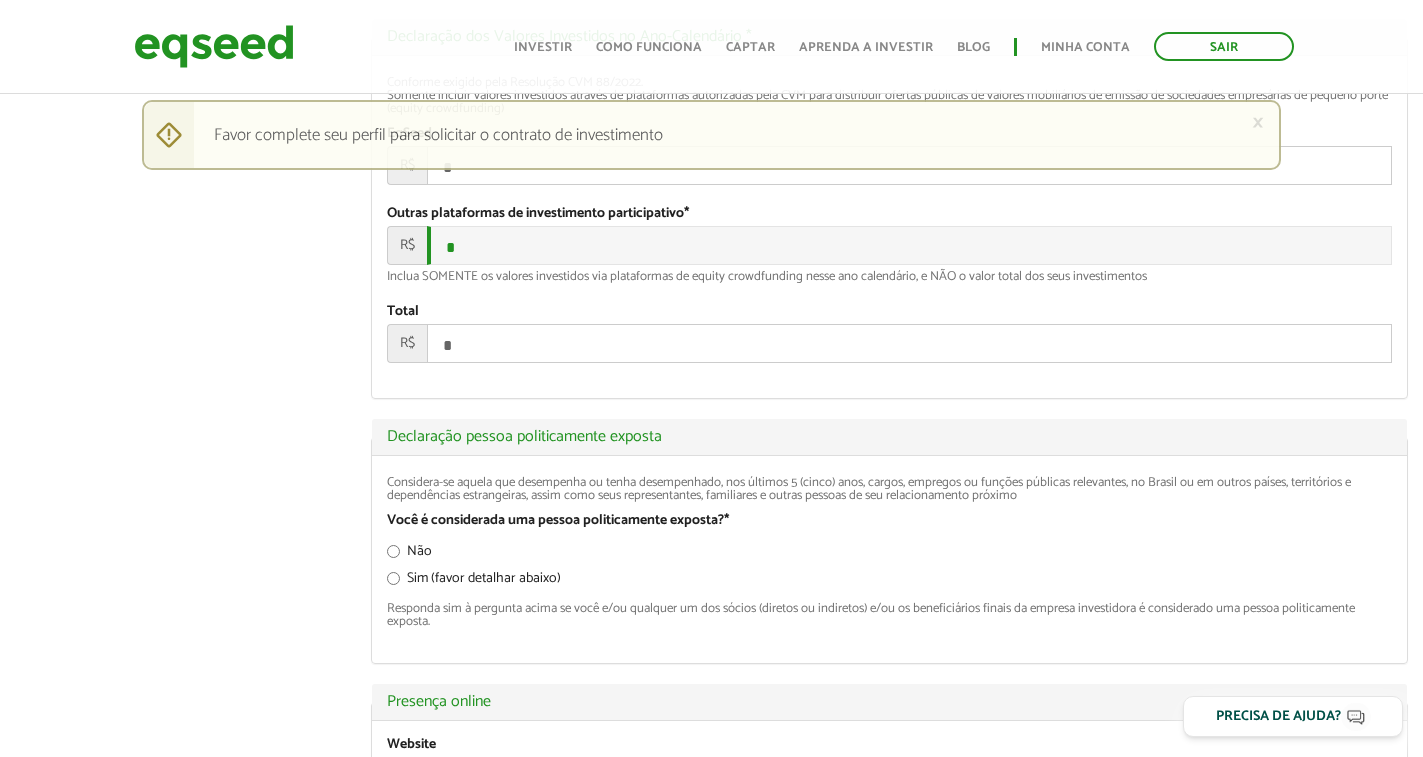 scroll, scrollTop: 2300, scrollLeft: 0, axis: vertical 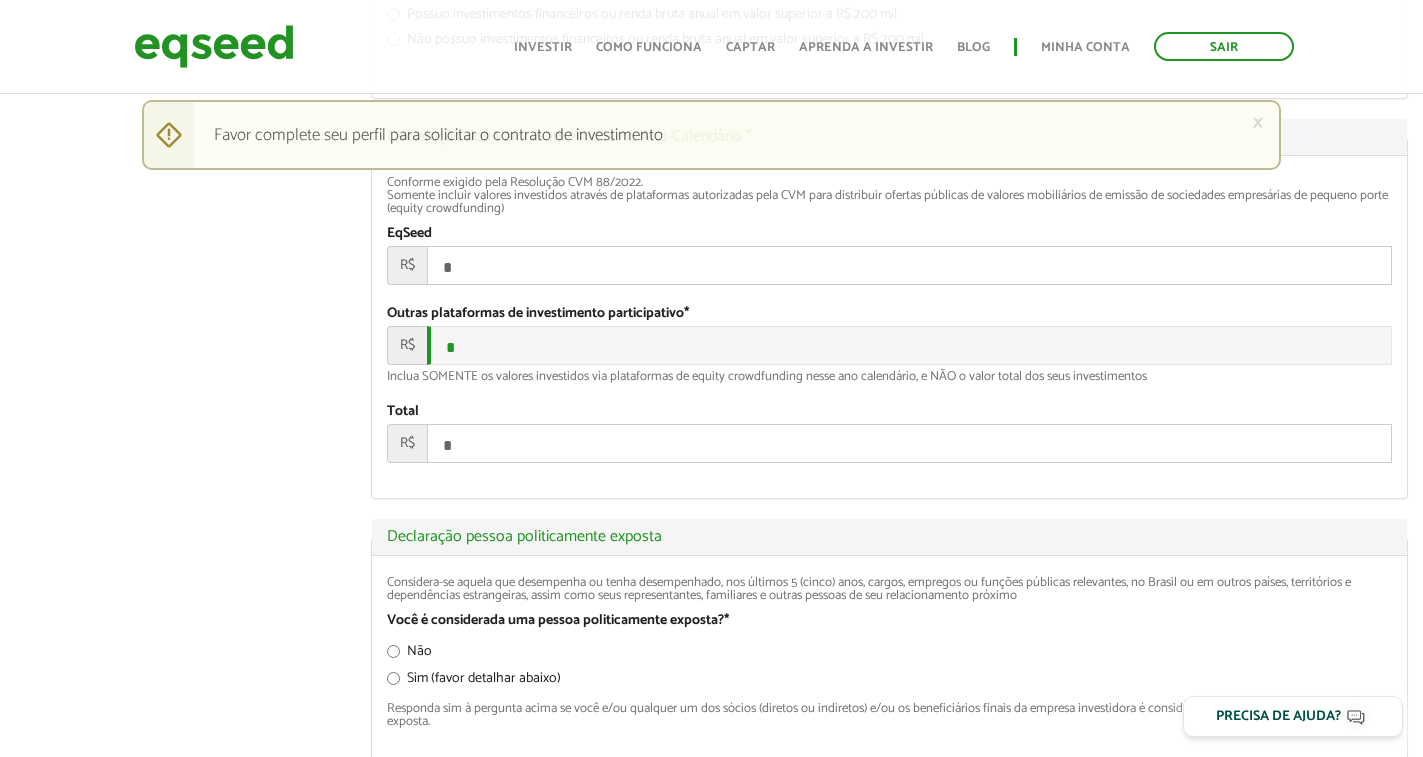 click on "*" at bounding box center [909, 265] 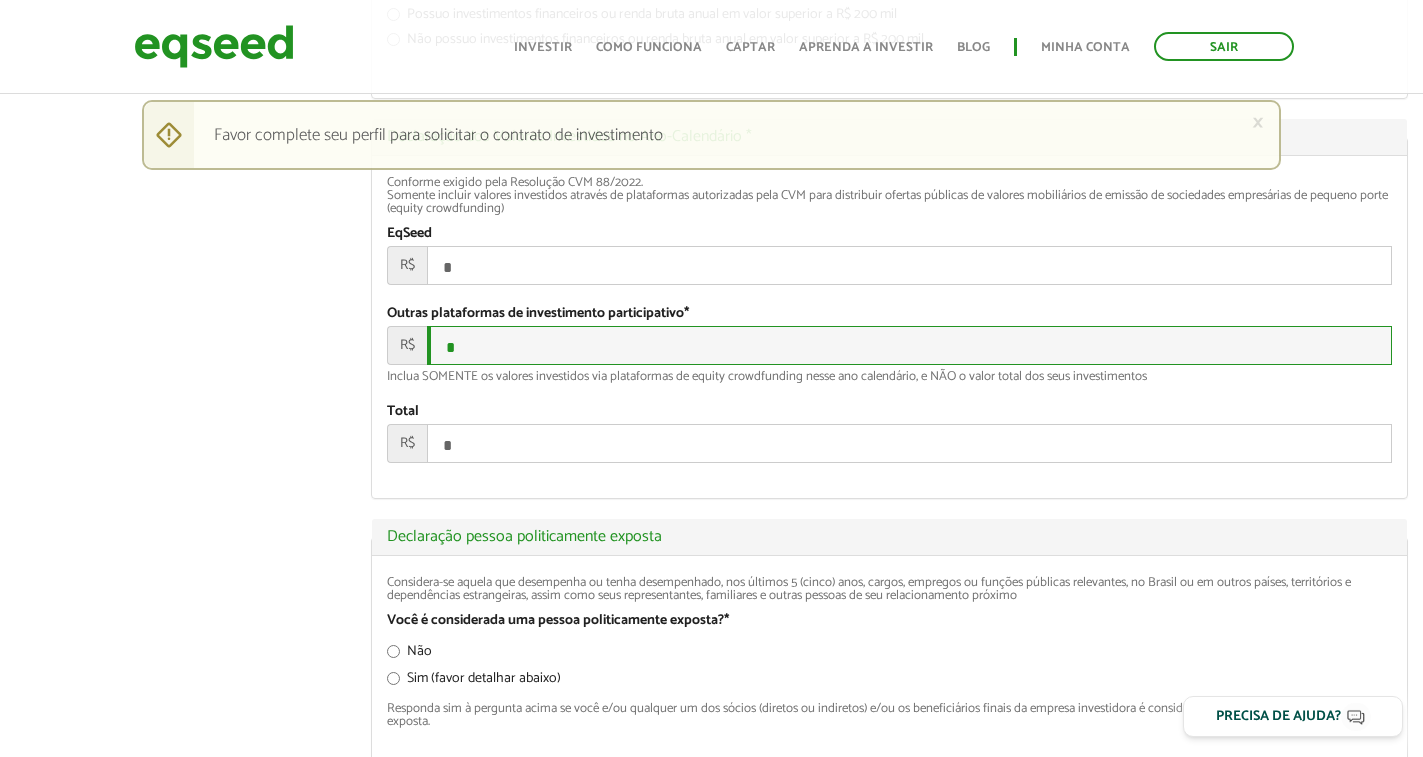 click on "*" at bounding box center [909, 345] 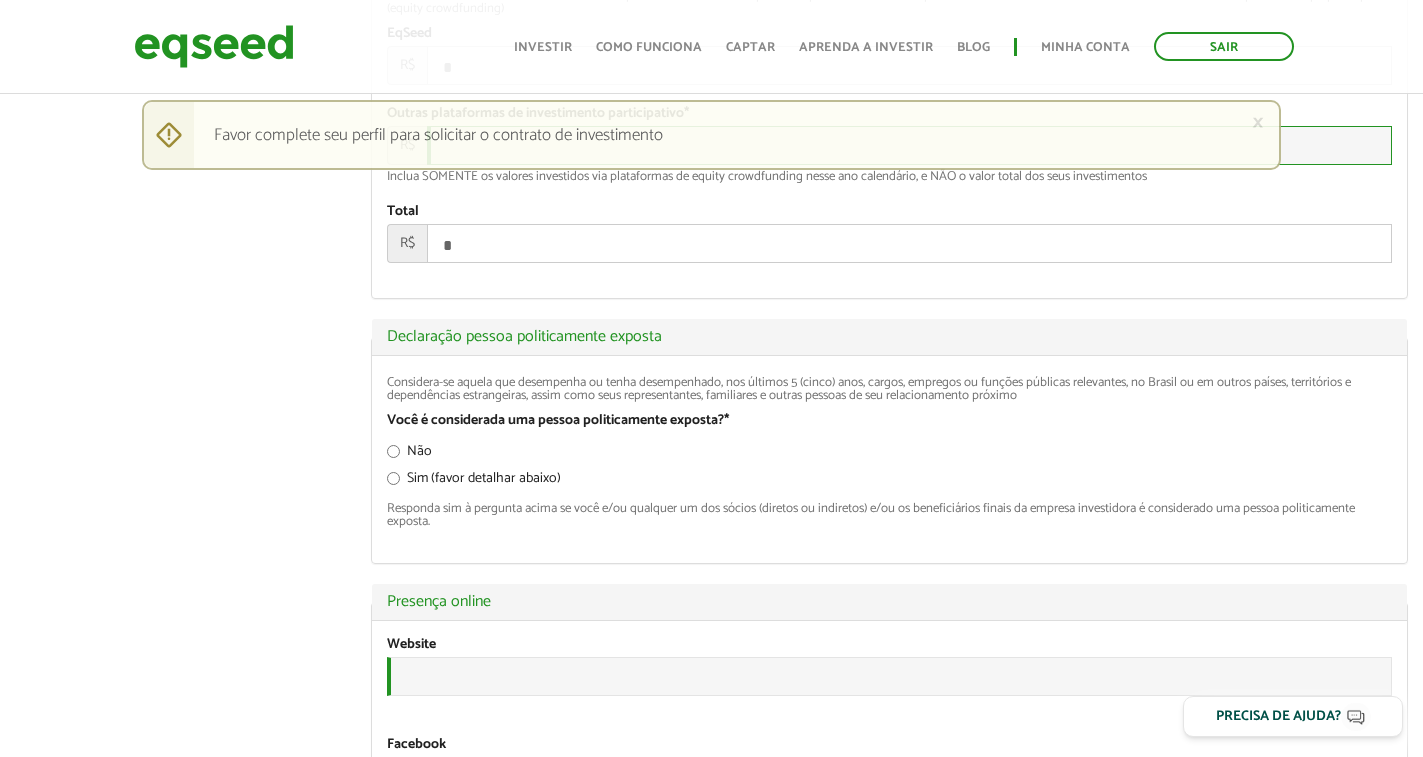 scroll, scrollTop: 2600, scrollLeft: 0, axis: vertical 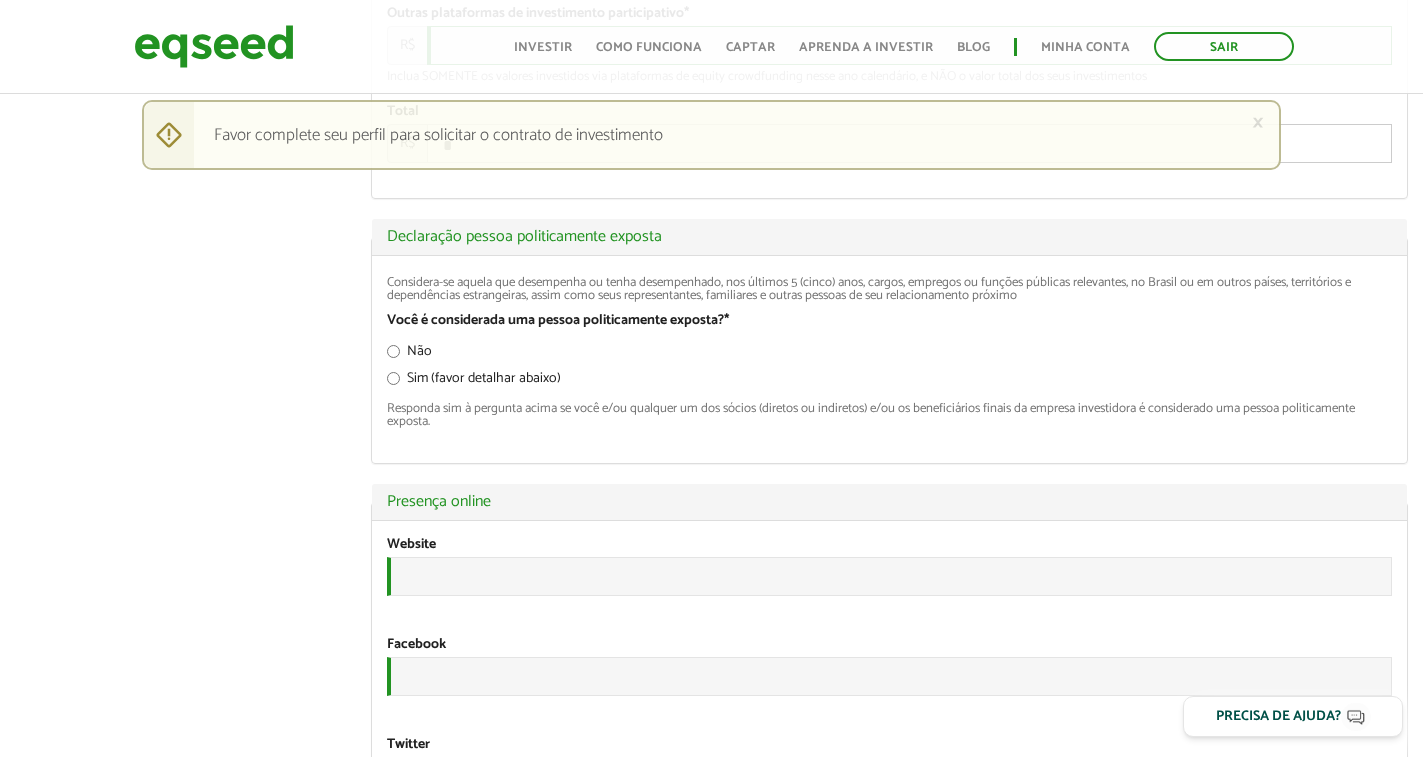 type 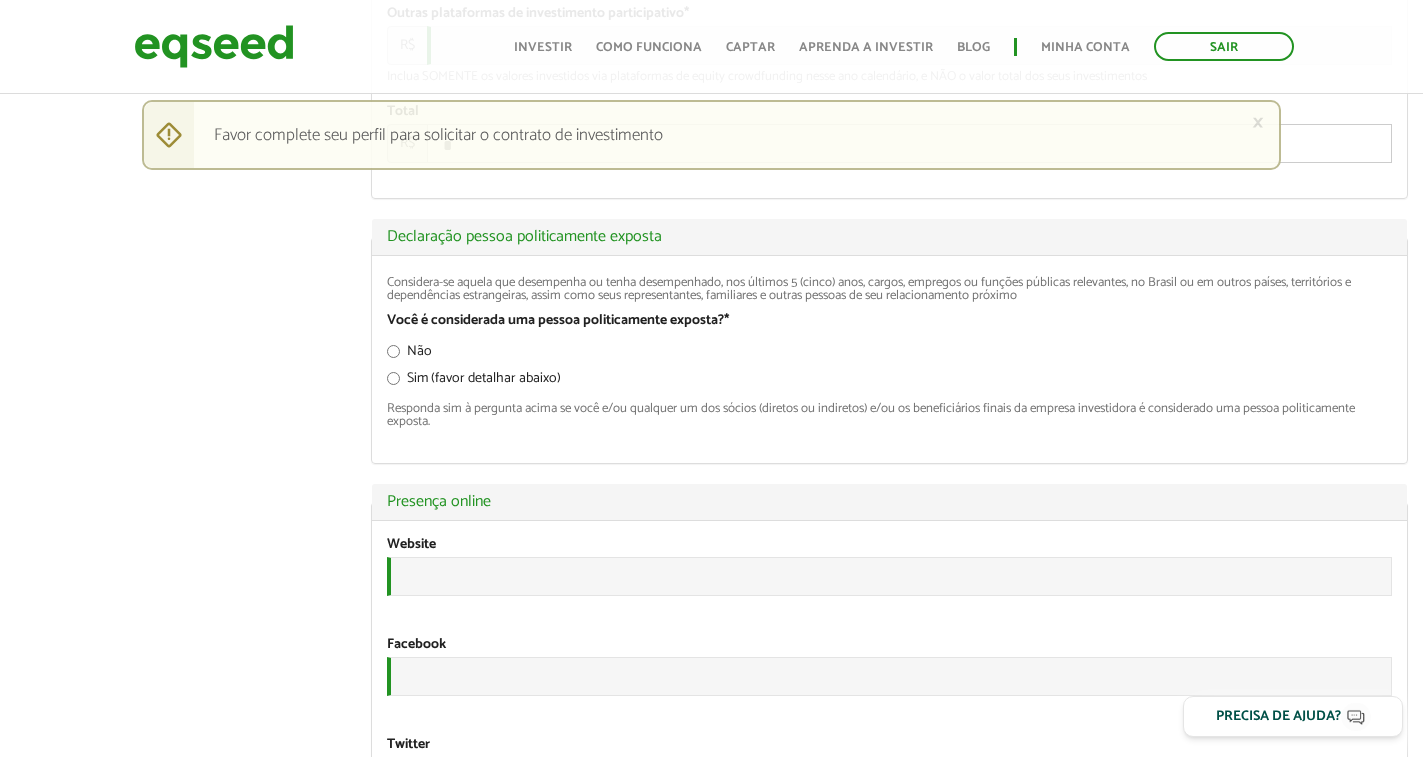 click on "*" at bounding box center (909, 143) 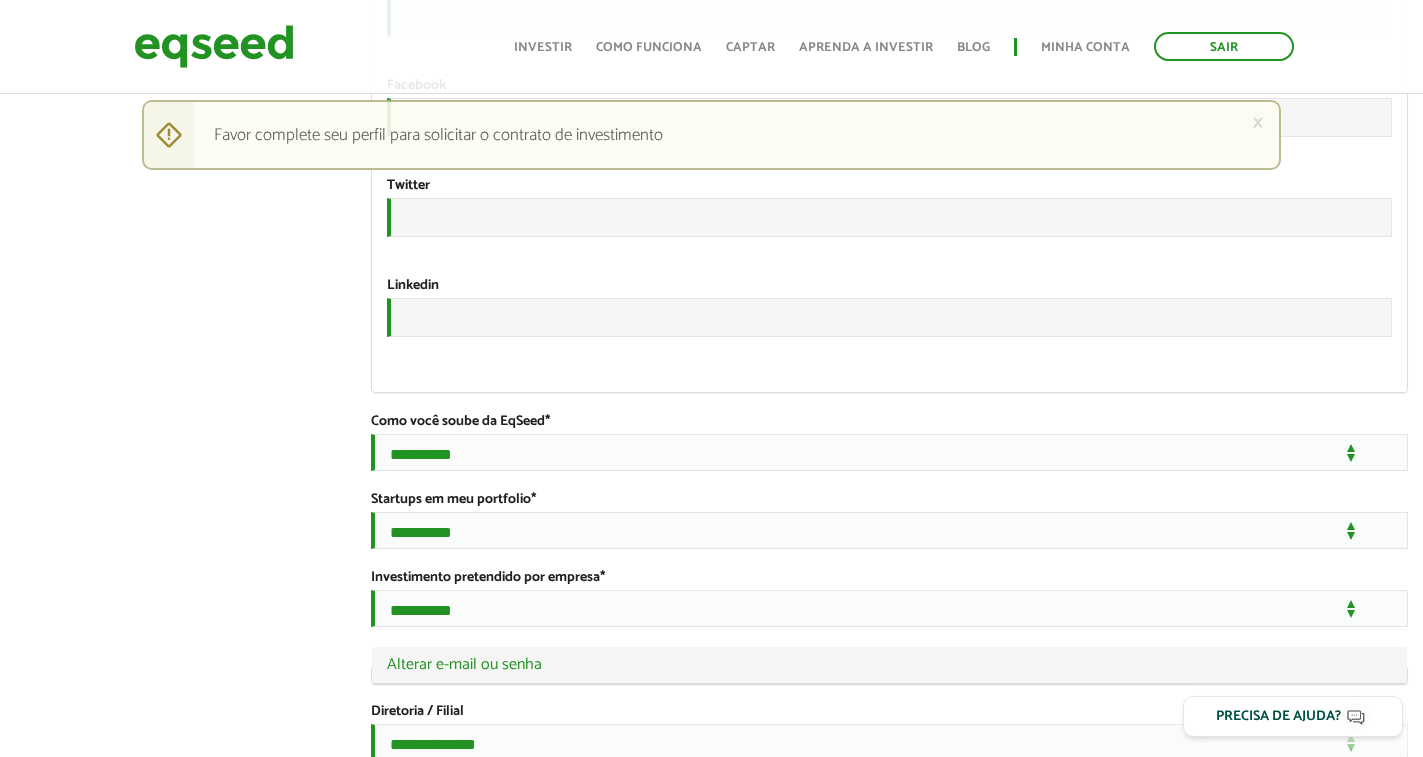 scroll, scrollTop: 2959, scrollLeft: 0, axis: vertical 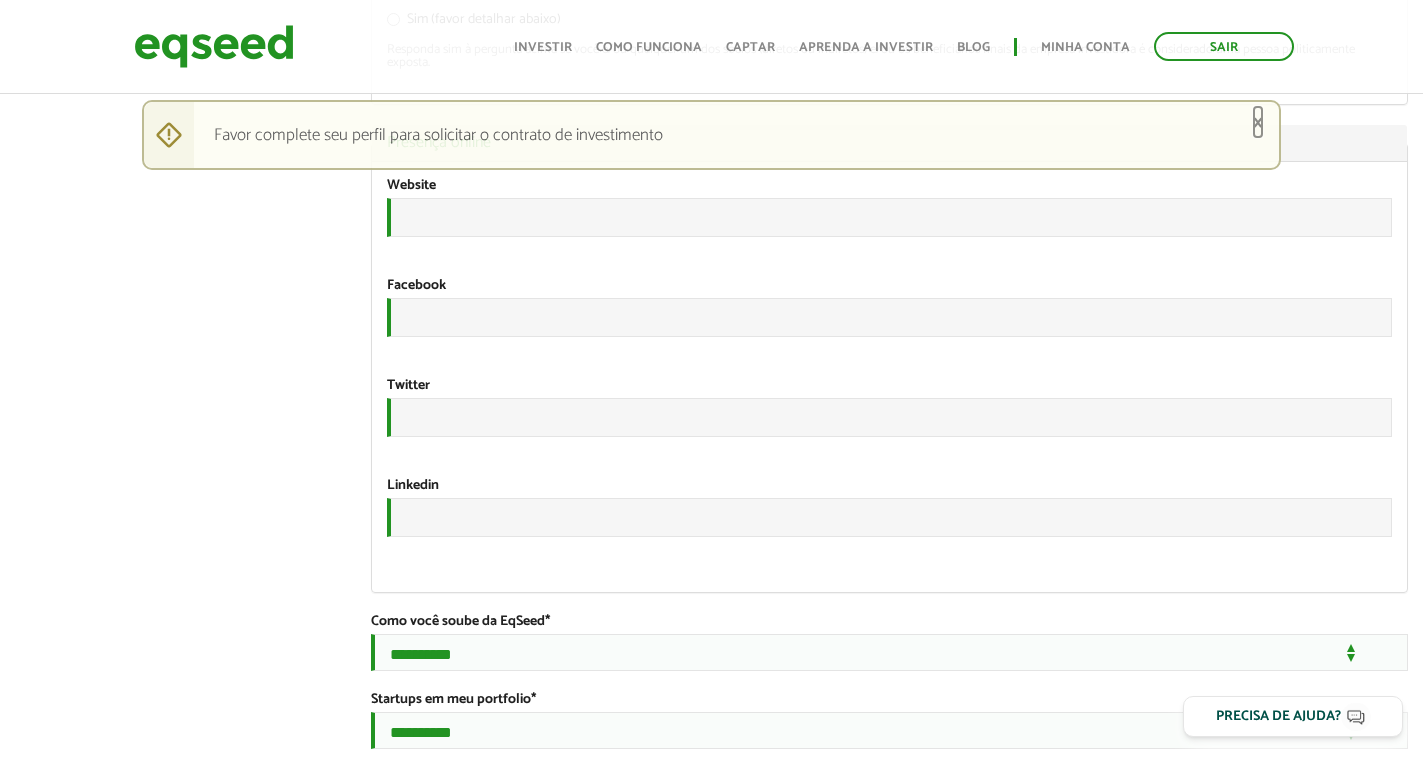 click on "×" at bounding box center (1258, 122) 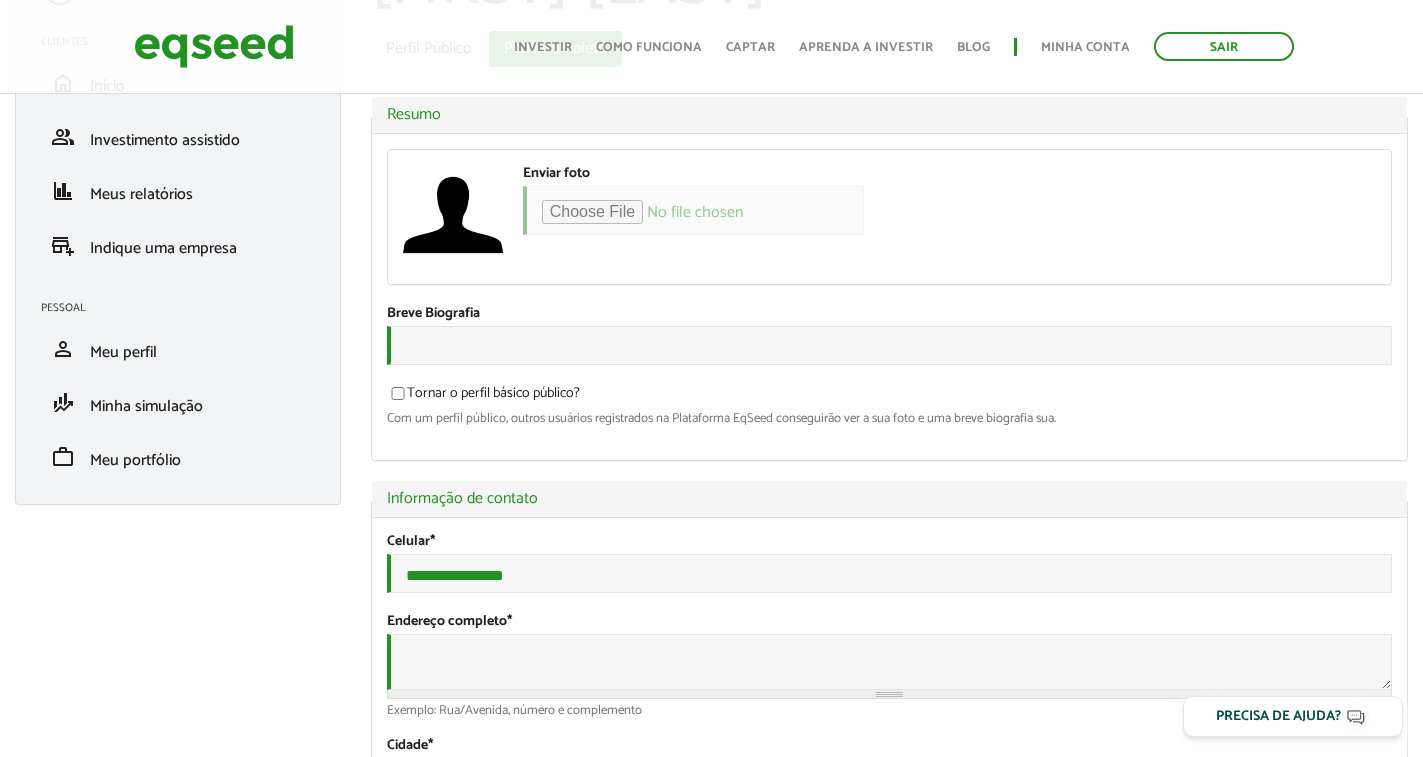 scroll, scrollTop: 0, scrollLeft: 0, axis: both 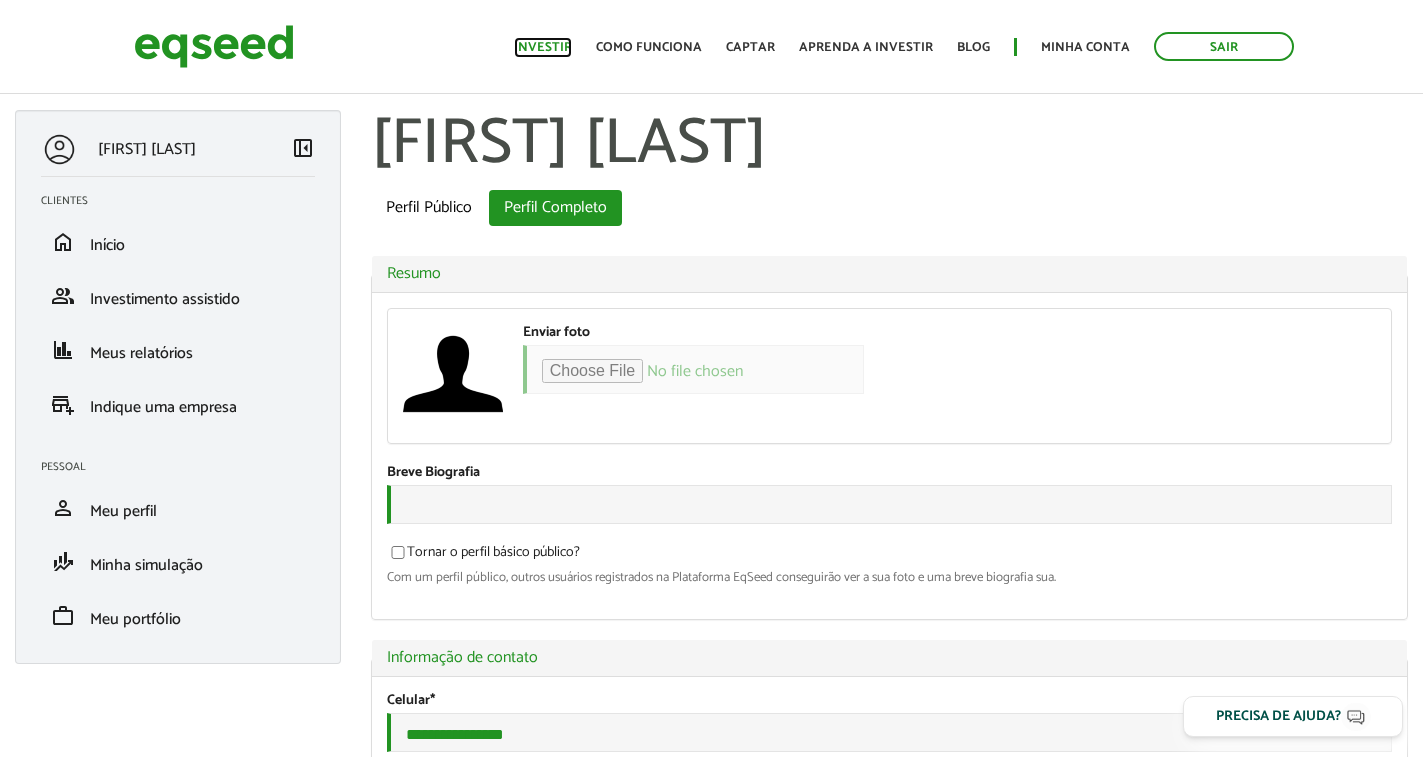 click on "Investir" at bounding box center (543, 47) 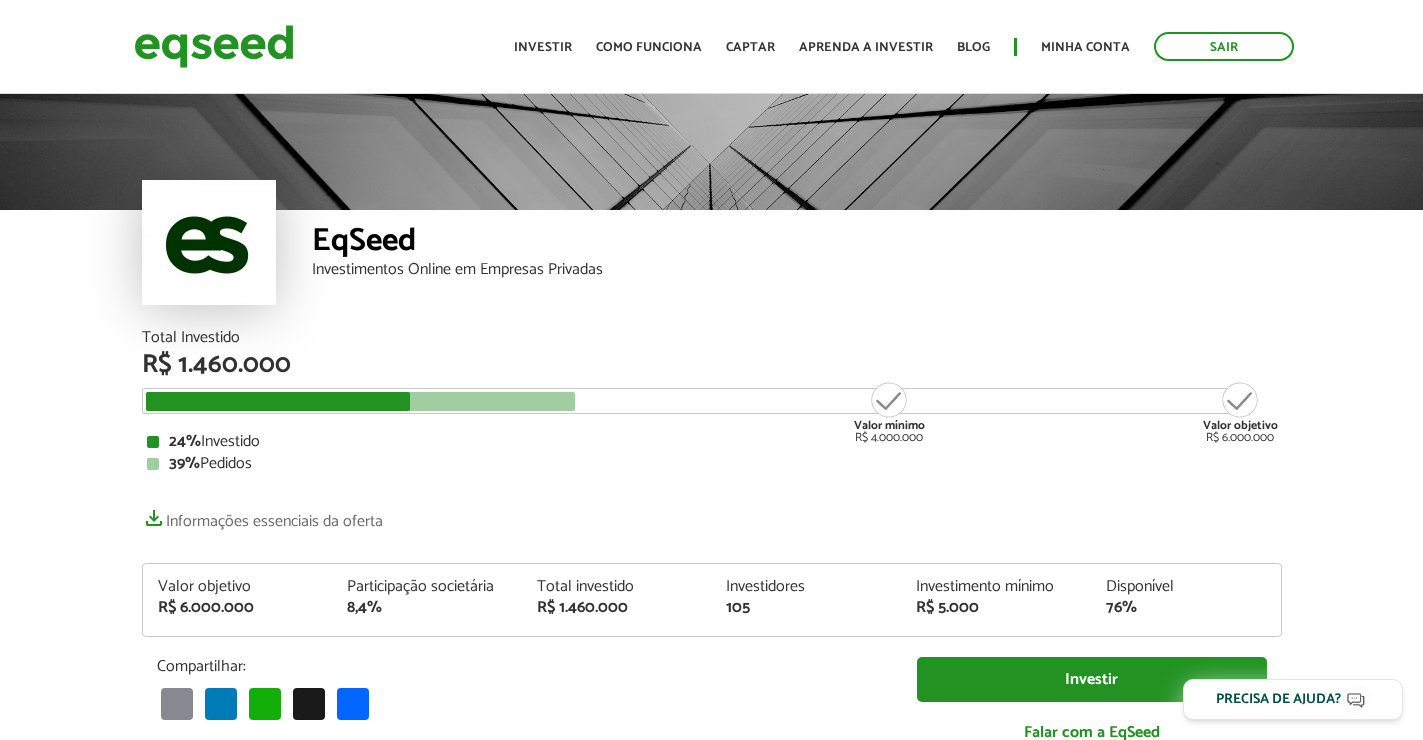 scroll, scrollTop: 0, scrollLeft: 0, axis: both 